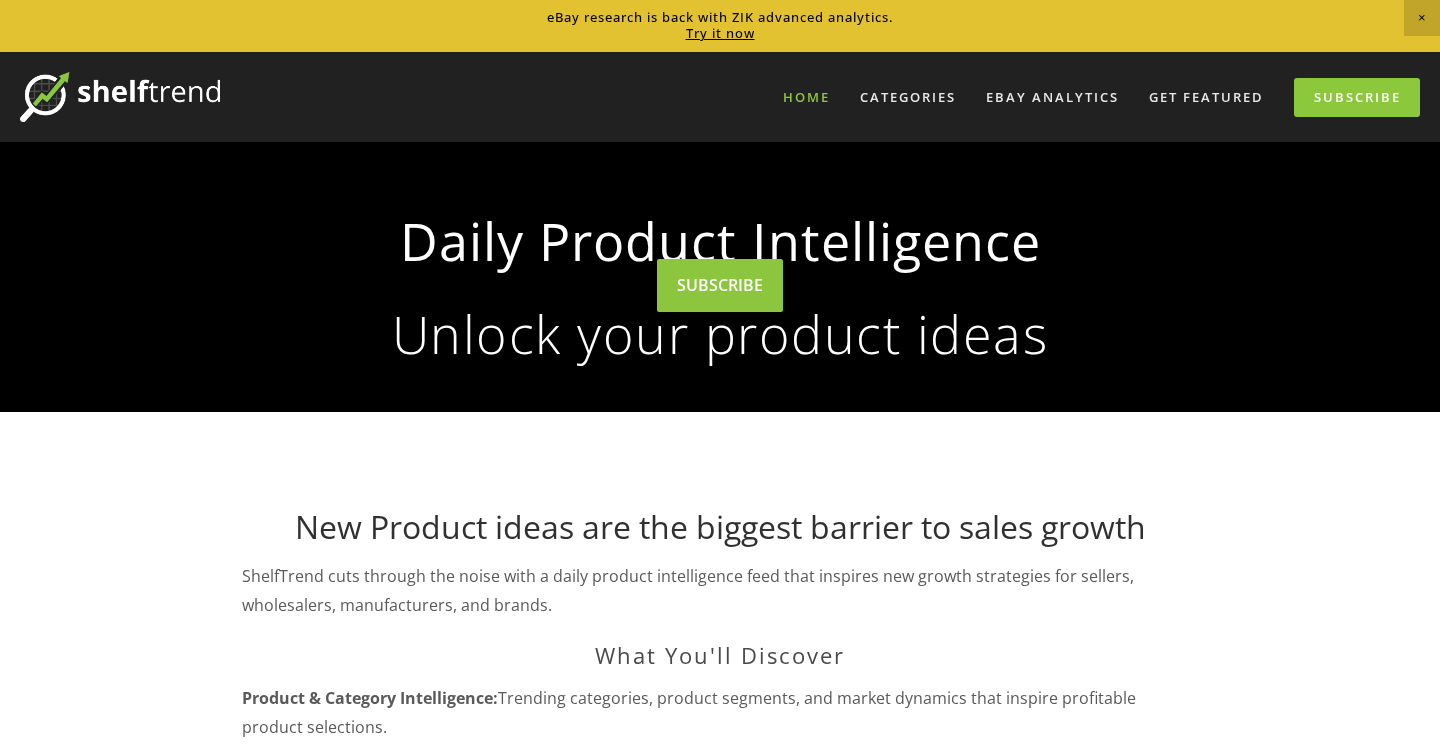 scroll, scrollTop: 0, scrollLeft: 0, axis: both 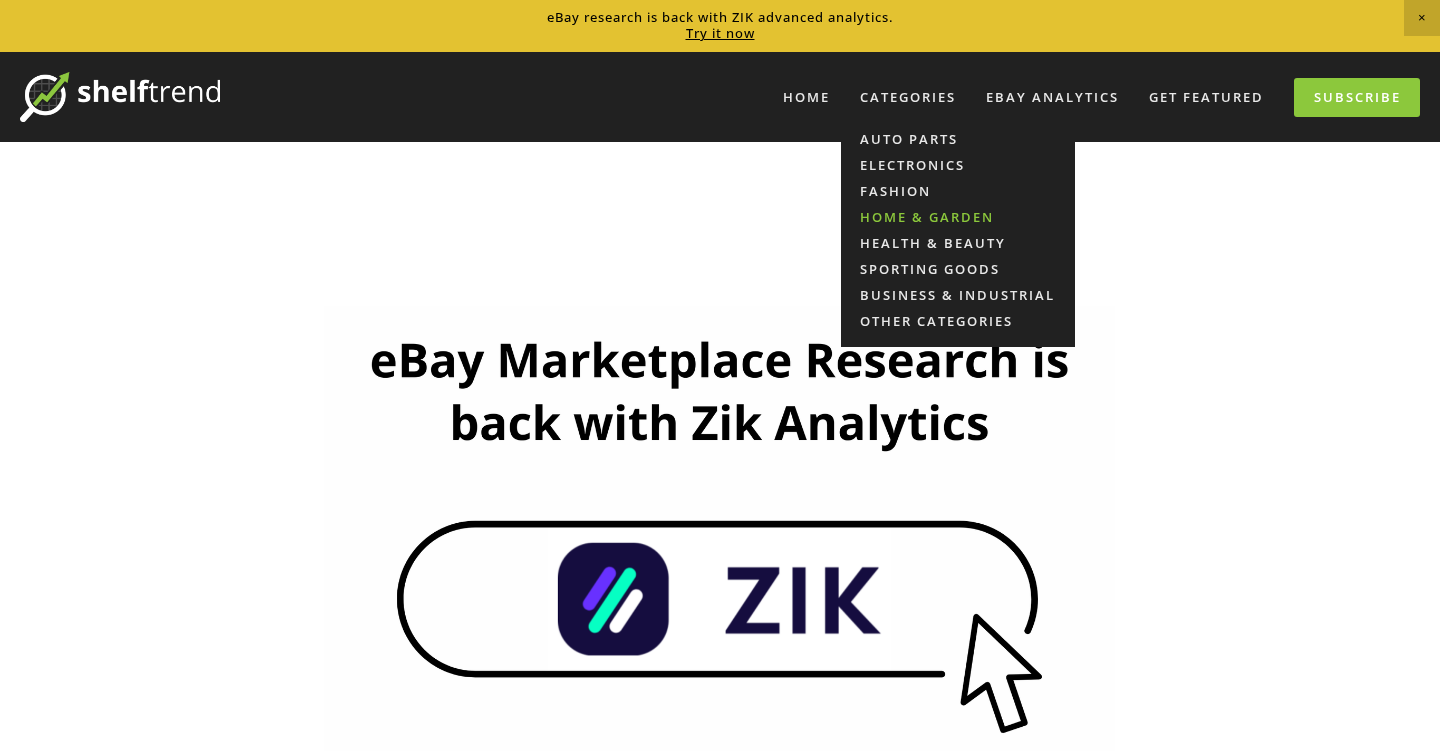 click on "Home & Garden" at bounding box center [958, 217] 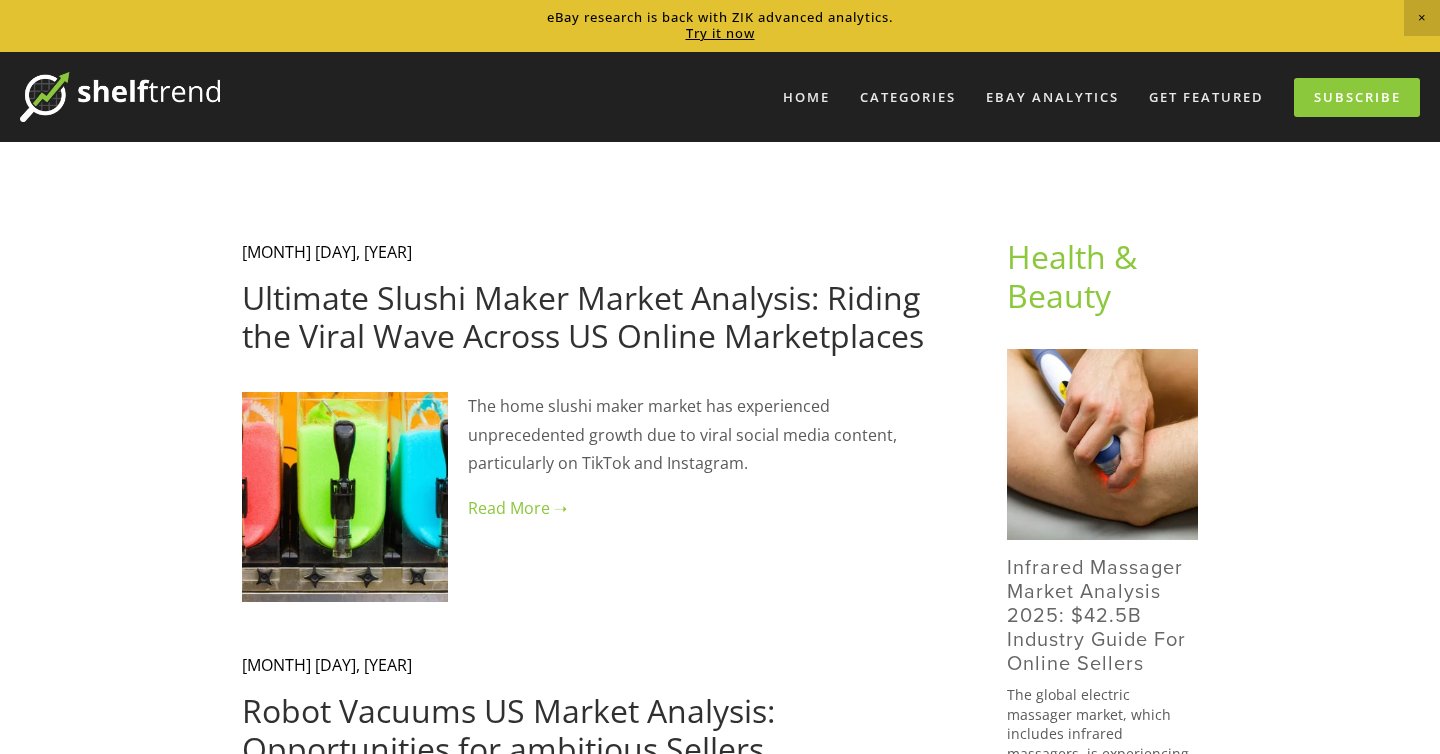 scroll, scrollTop: 0, scrollLeft: 0, axis: both 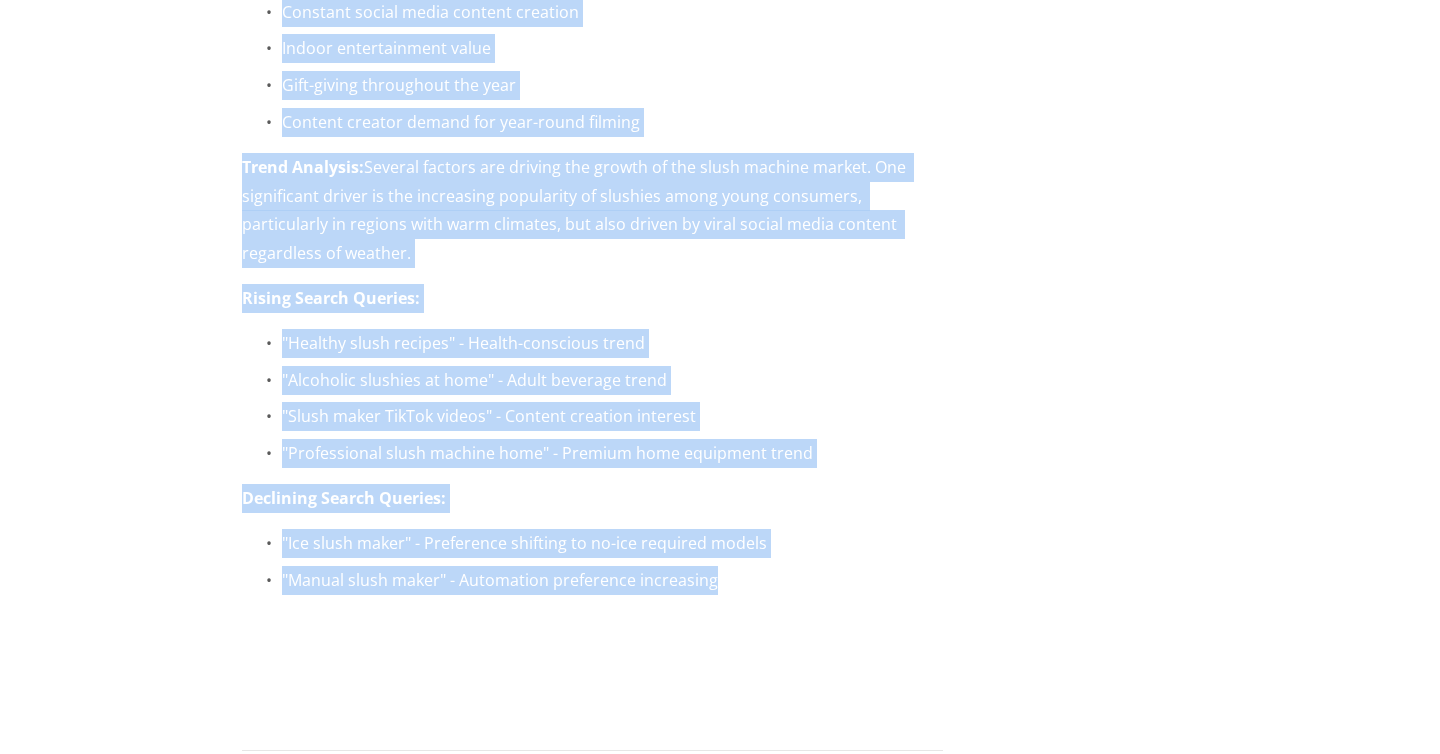 drag, startPoint x: 245, startPoint y: 91, endPoint x: 721, endPoint y: 506, distance: 631.50696 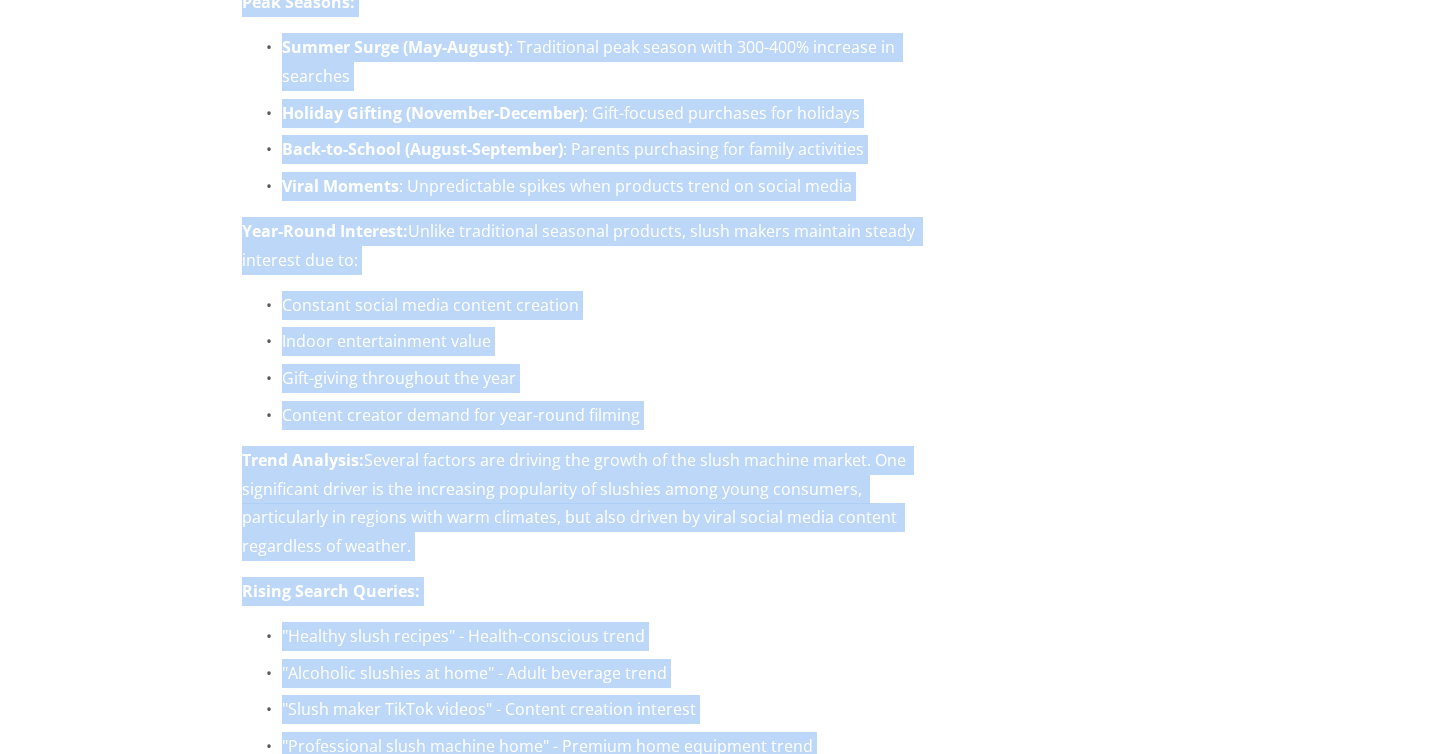 scroll, scrollTop: 7894, scrollLeft: 0, axis: vertical 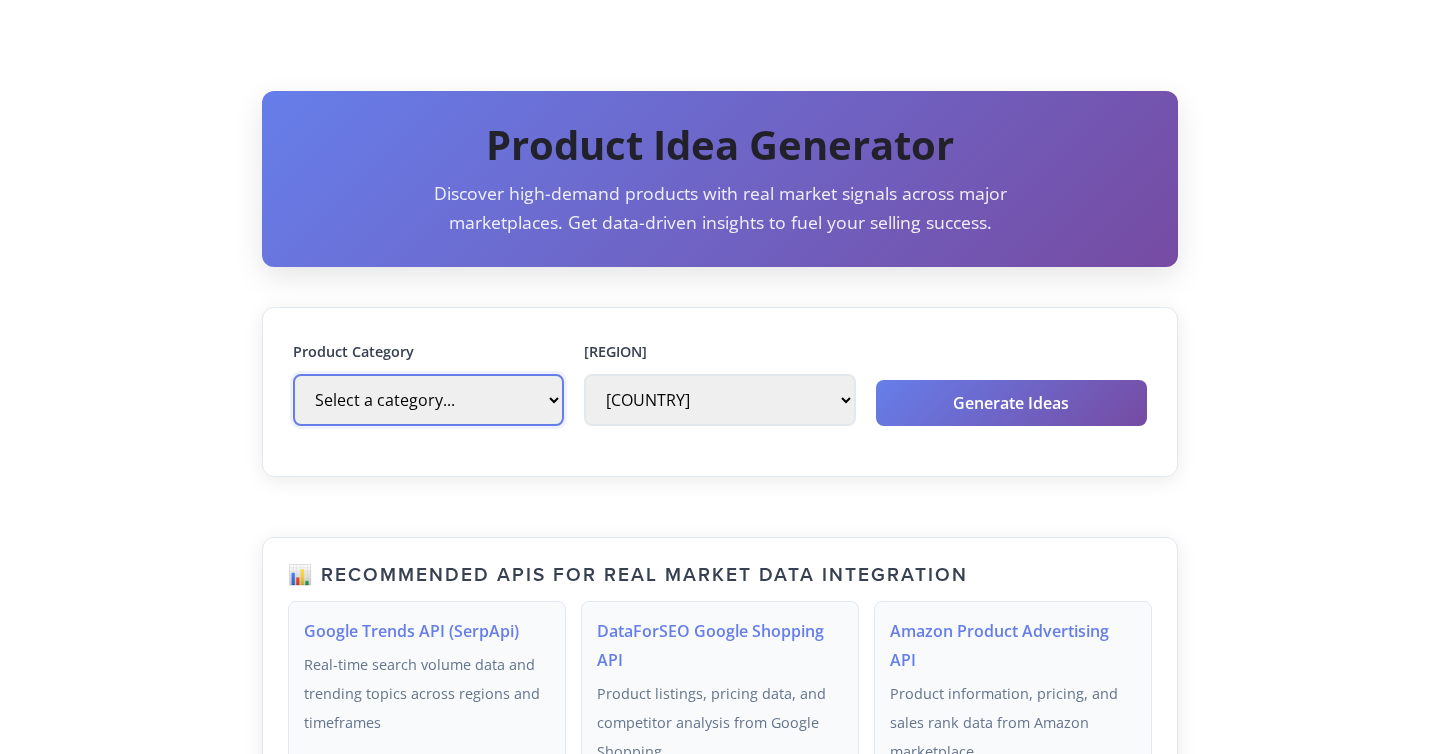 click on "Select a category...
eBay Motors
Clothing, Shoes & Accessories
Collectibles & Art
Sporting Goods
Electronics
Toys & Hobbies
Home & Garden
Jewelry & Watches
Books, Movies & Music
Health & Beauty
Business & Industrial
Baby Essentials
Pet Supplies" at bounding box center [428, 400] 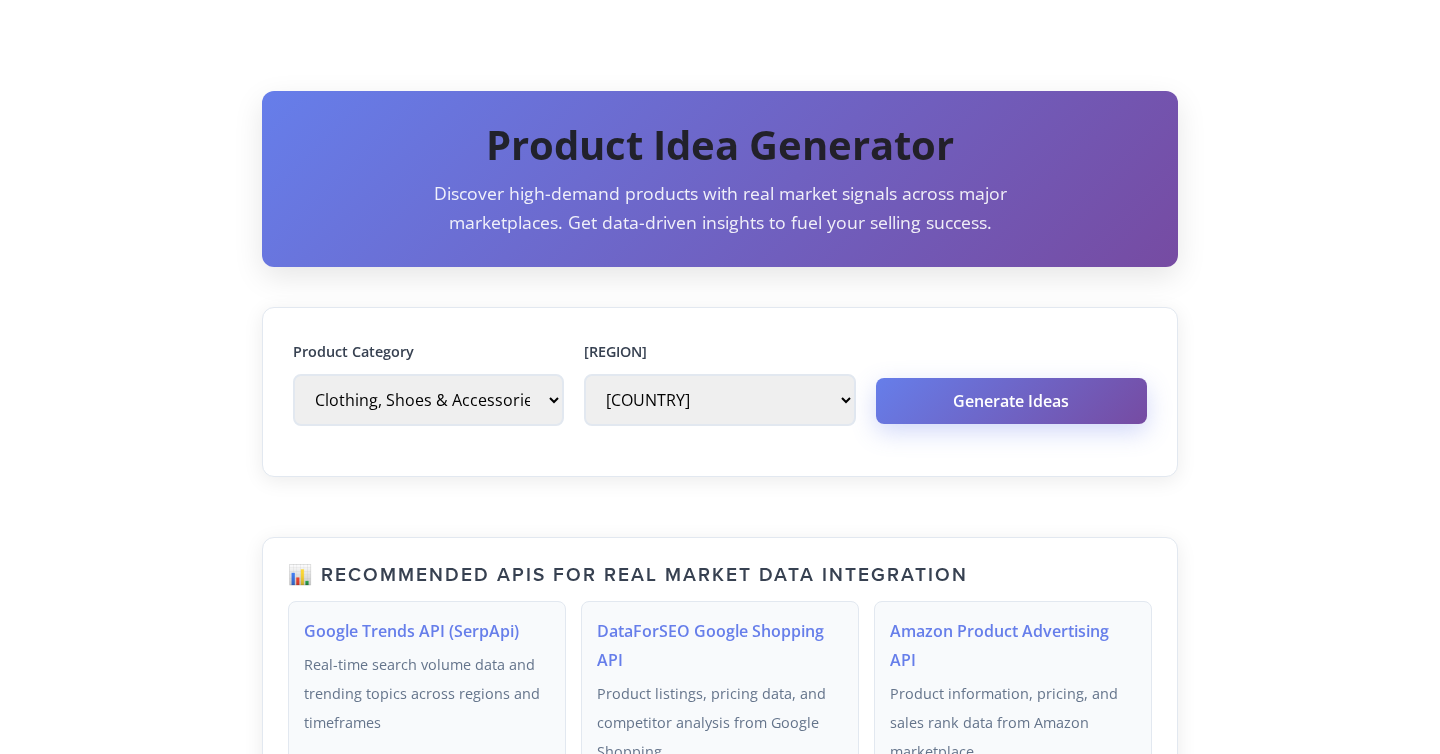 click on "Generate Ideas" at bounding box center (1011, 401) 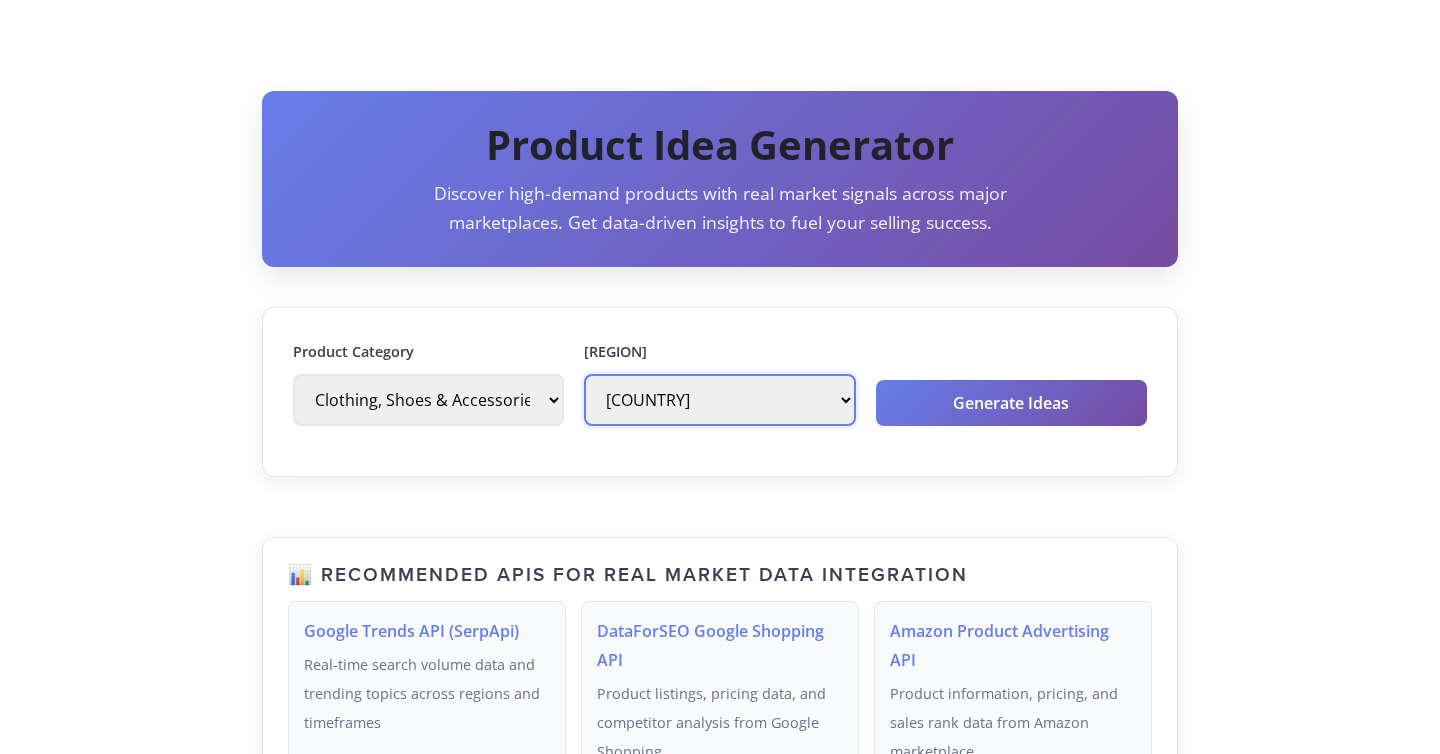 click on "[COUNTRY]
[COUNTRY]
[COUNTRY]
[COUNTRY]
[COUNTRY]" at bounding box center (719, 400) 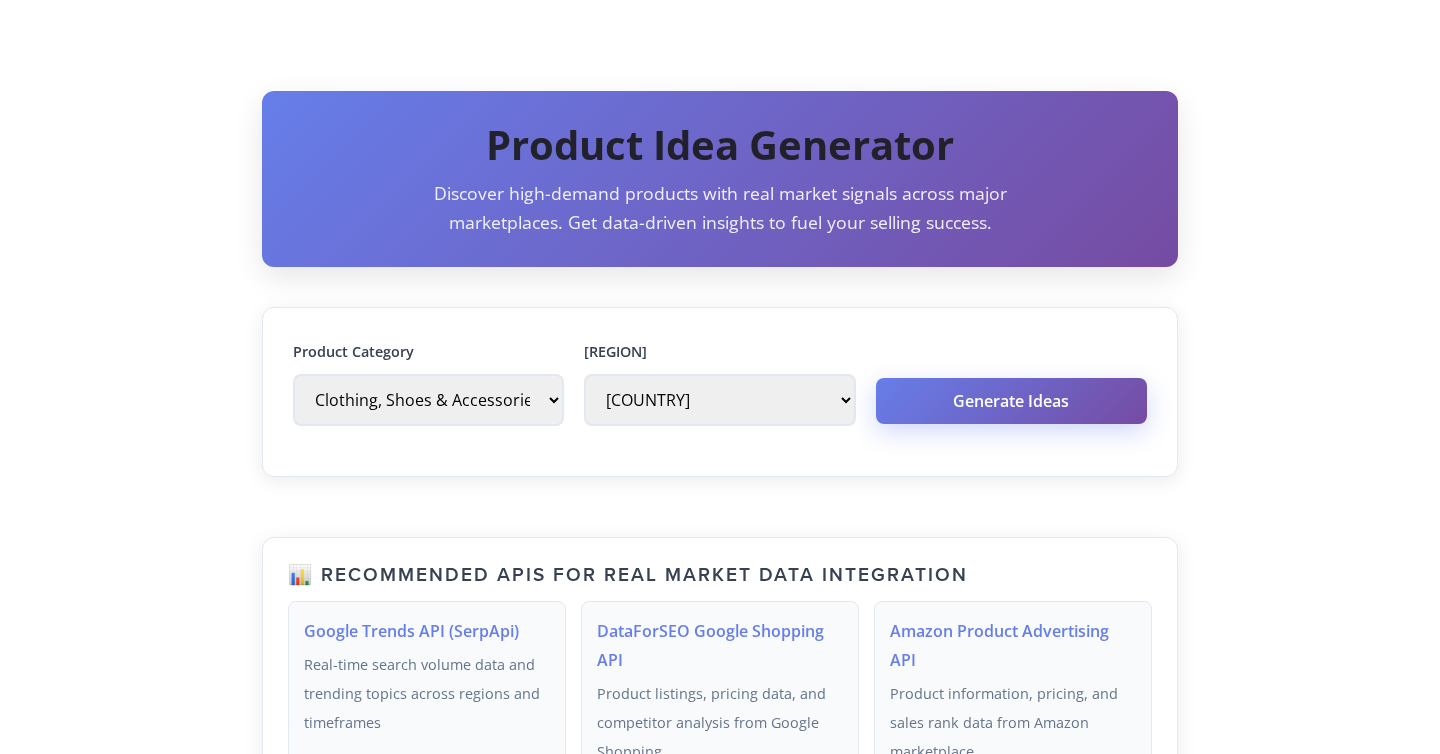 click on "Generate Ideas" at bounding box center [1011, 401] 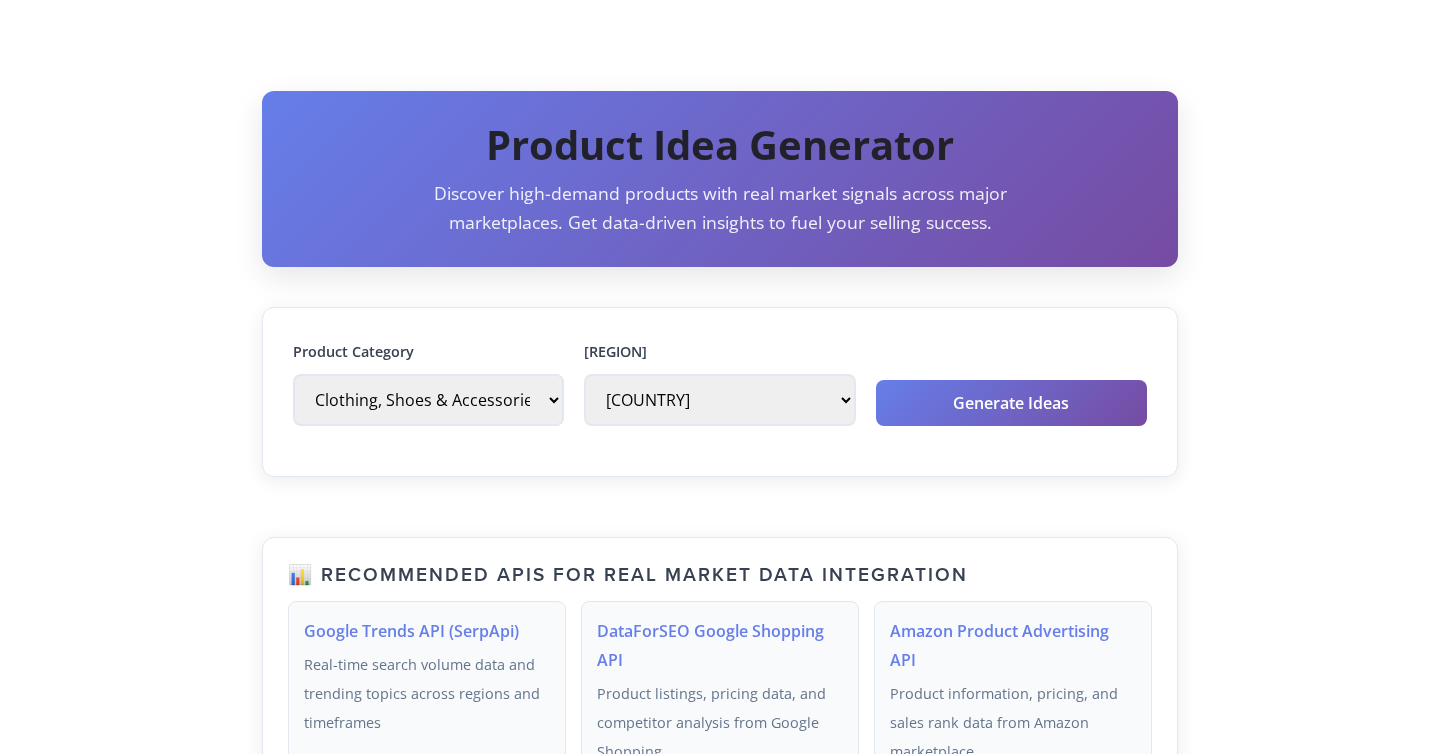 click on "Product Idea Generator
Discover high-demand products with real market signals across major marketplaces. Get data-driven insights to fuel your selling success.
Product Category
Select a category...
eBay Motors
Clothing, Shoes & Accessories
Collectibles & Art
Sporting Goods
Electronics
Toys & Hobbies
Home & Garden
Jewelry & Watches
Books, Movies & Music
Health & Beauty
Business & Industrial
Baby Essentials
Pet Supplies
Target Region Canada" at bounding box center (720, 533) 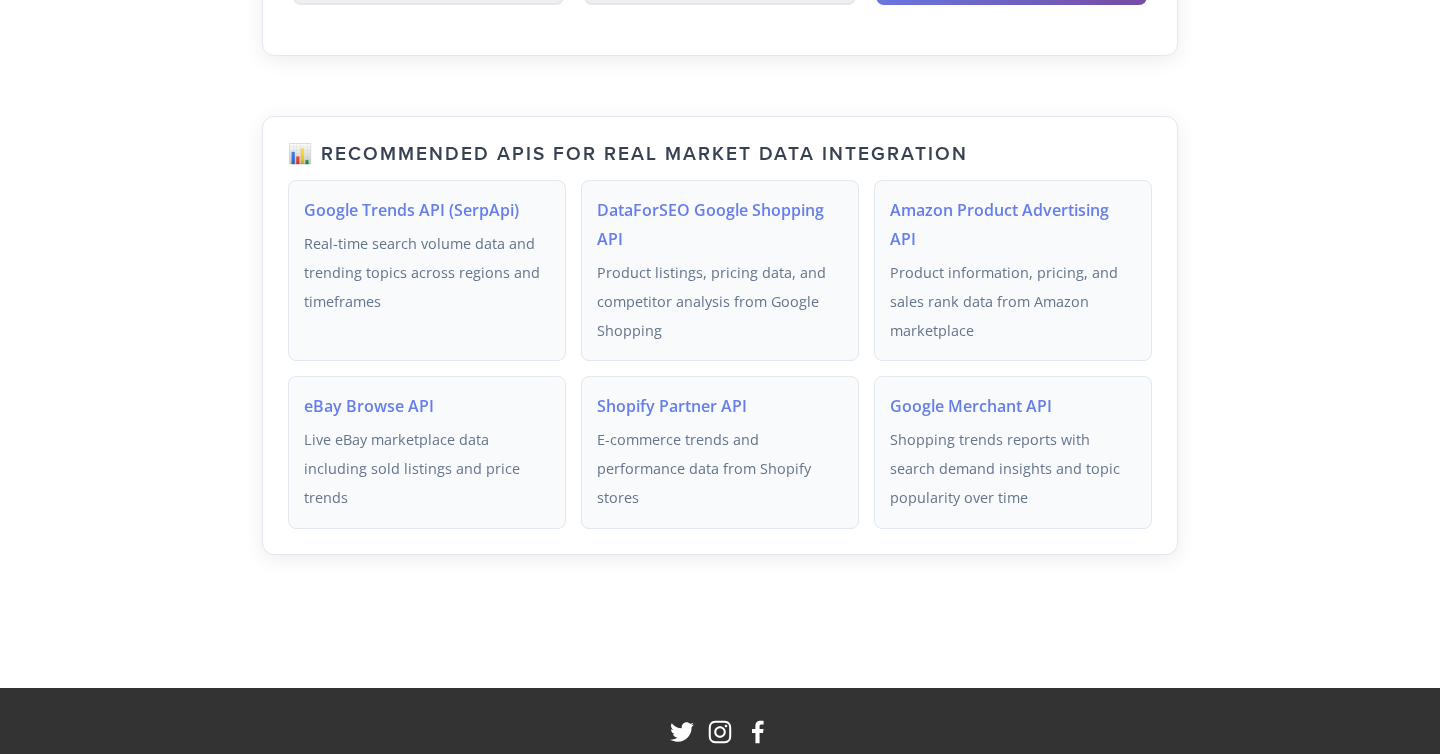 scroll, scrollTop: 438, scrollLeft: 0, axis: vertical 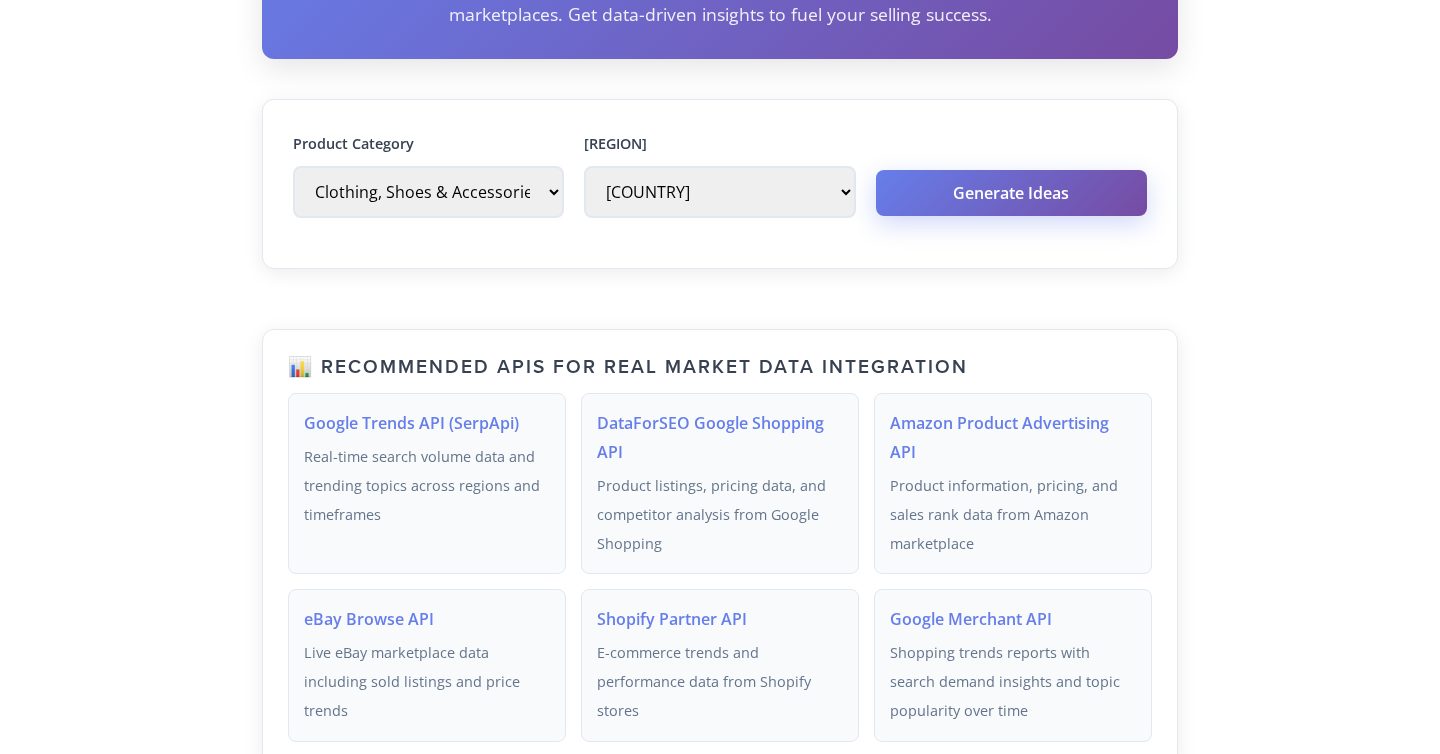click on "Generate Ideas" at bounding box center (1011, 193) 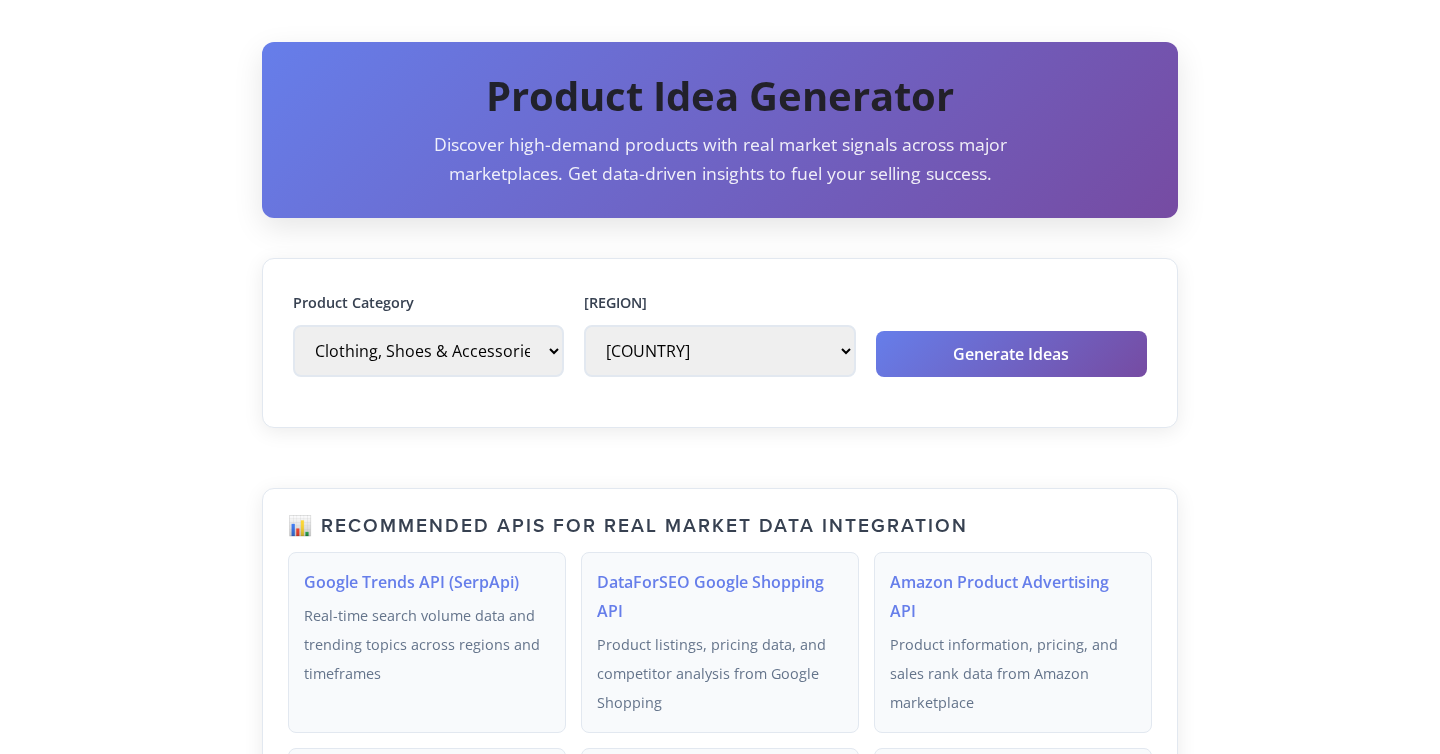 scroll, scrollTop: 249, scrollLeft: 0, axis: vertical 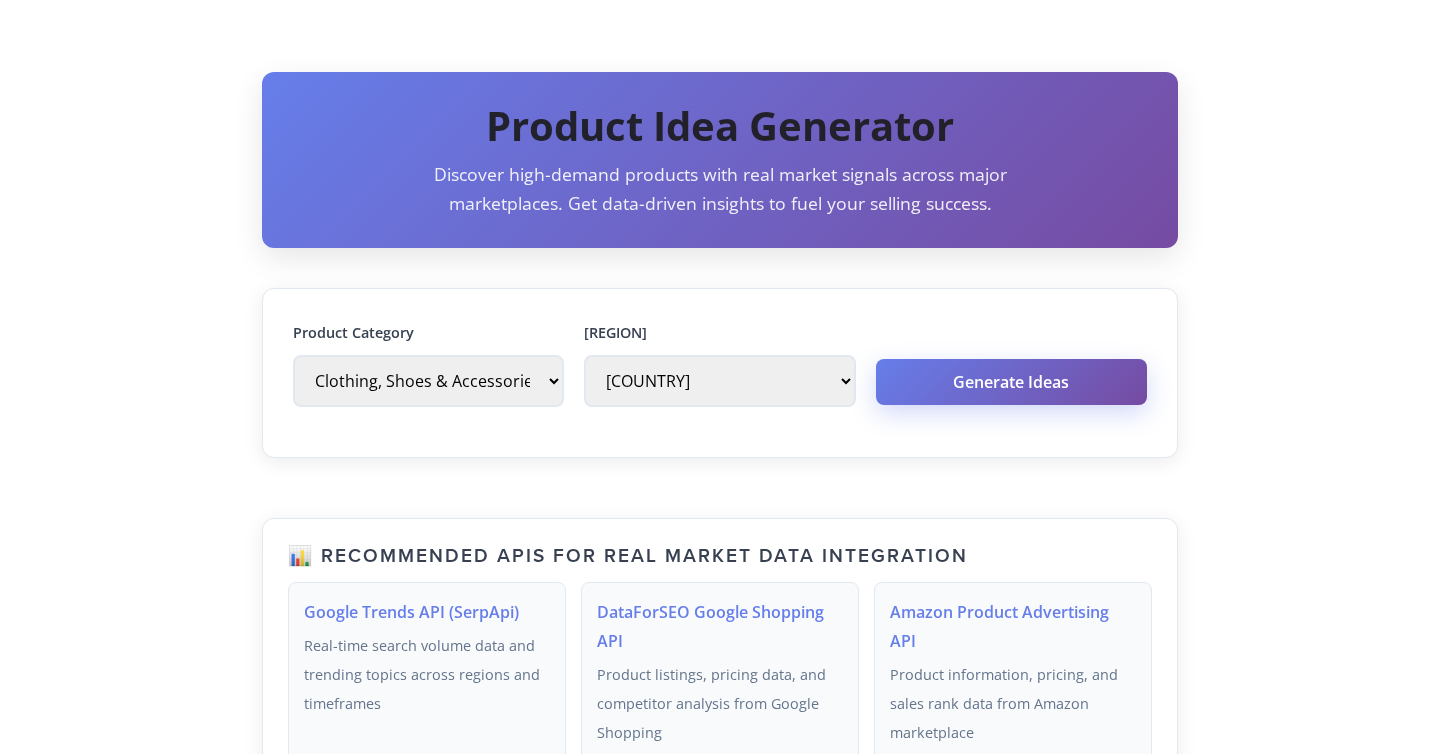 click on "Generate Ideas" at bounding box center (1011, 382) 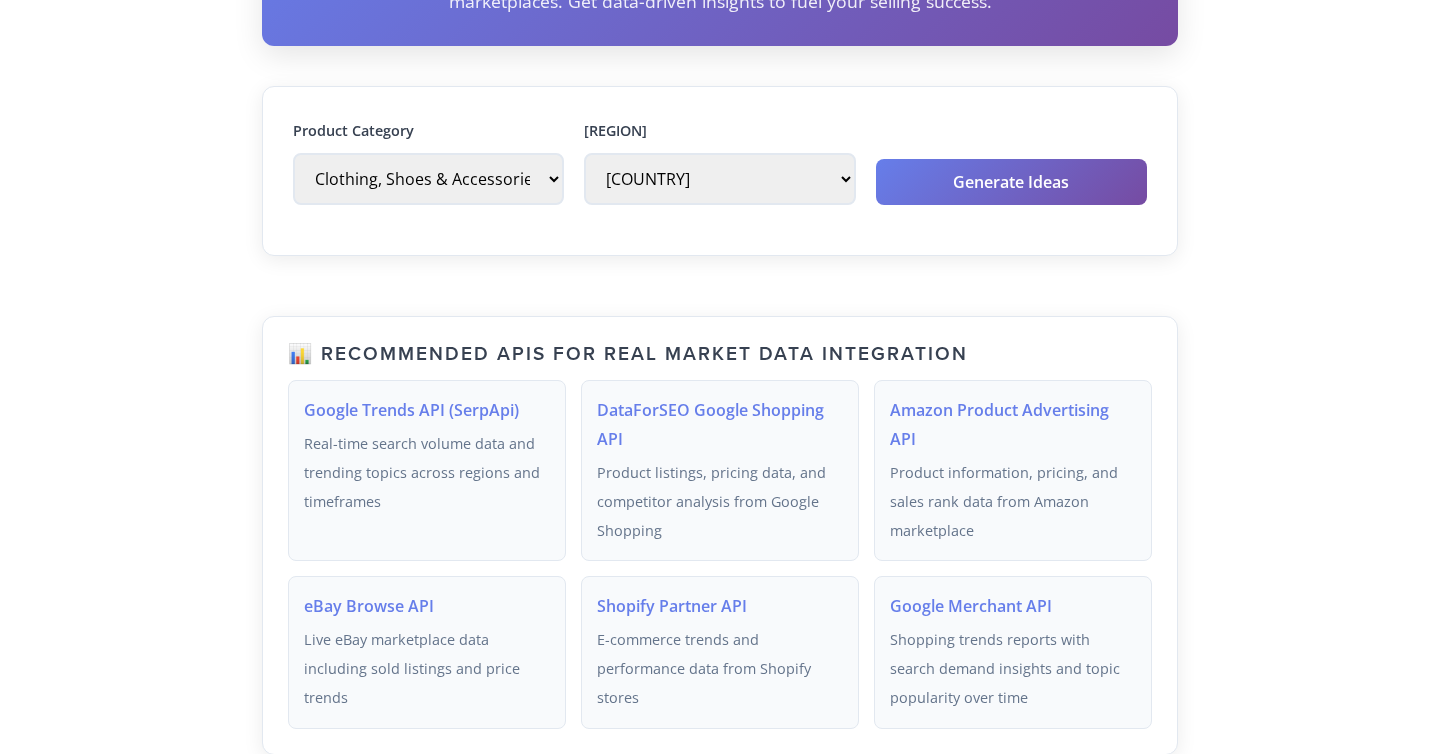 scroll, scrollTop: 0, scrollLeft: 0, axis: both 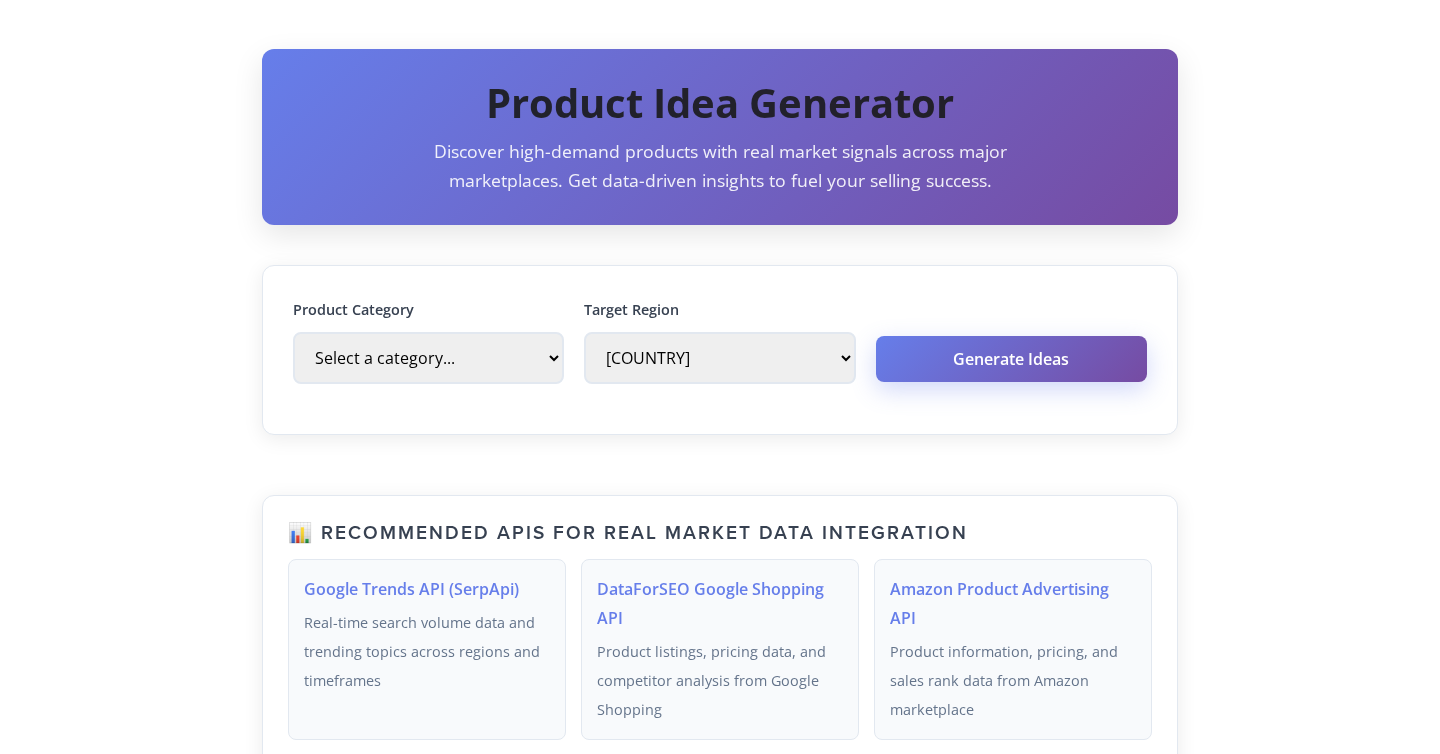 click on "Generate Ideas" at bounding box center [1011, 359] 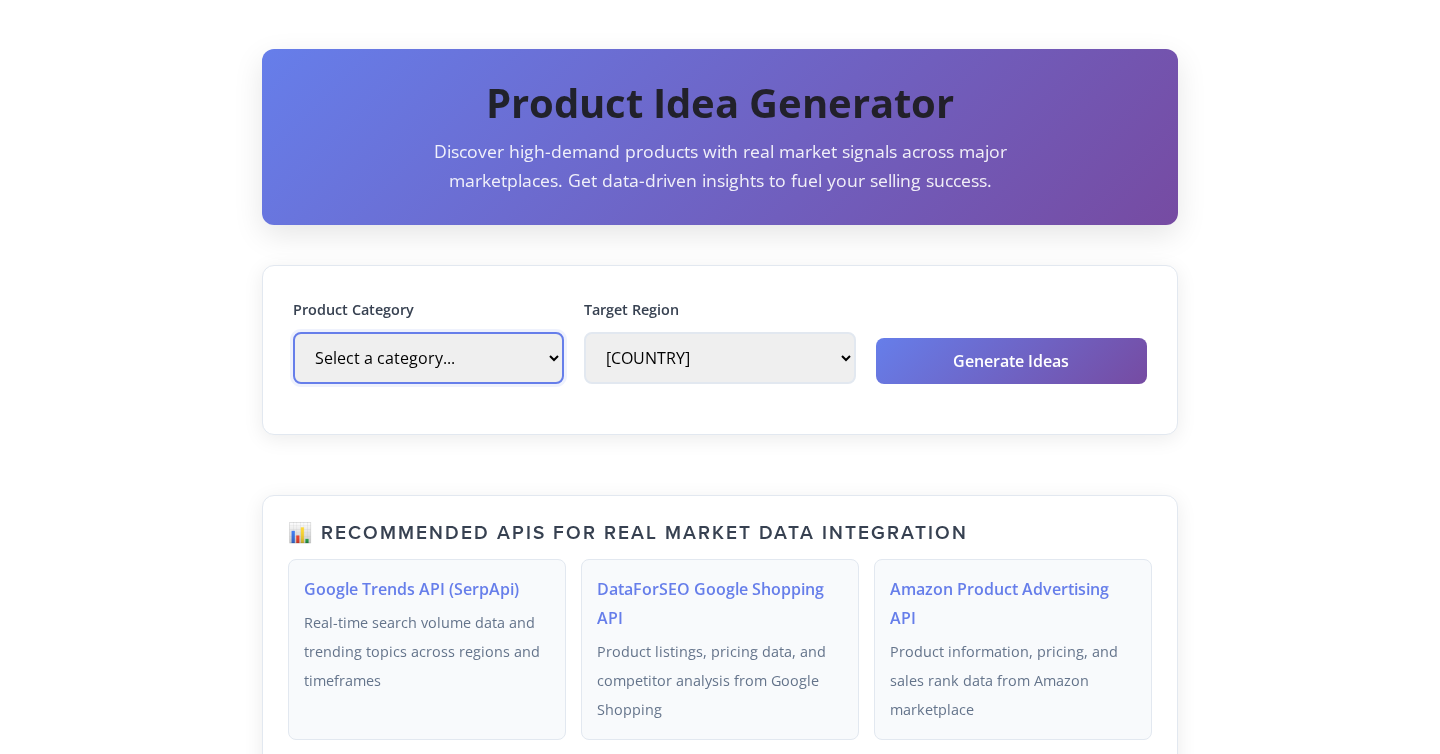 click on "Select a category...
eBay Motors
Clothing, Shoes & Accessories
Collectibles & Art
Sporting Goods
Electronics
Toys & Hobbies
Home & Garden
Jewelry & Watches
Books, Movies & Music
Health & Beauty
Business & Industrial
Baby Essentials
Pet Supplies" at bounding box center [428, 358] 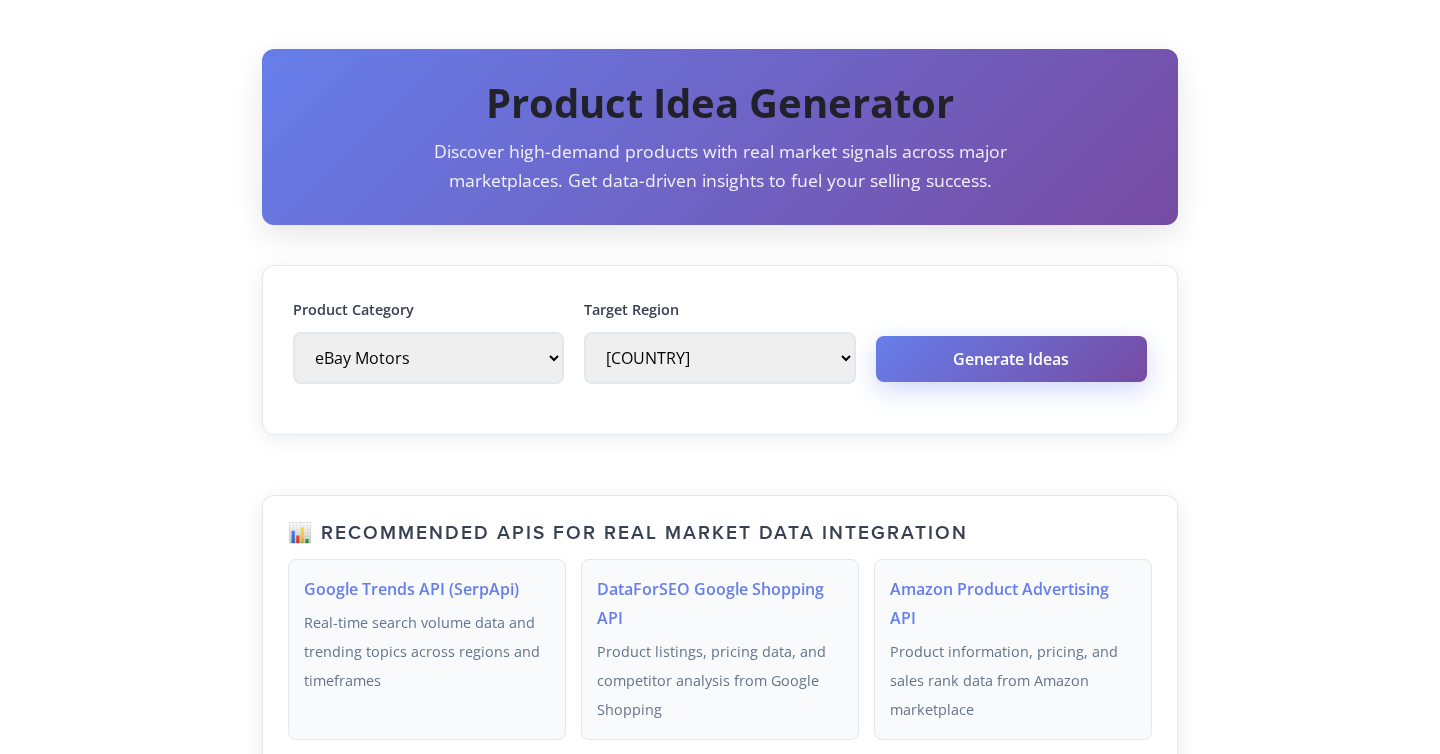 click on "Generate Ideas" at bounding box center [1011, 359] 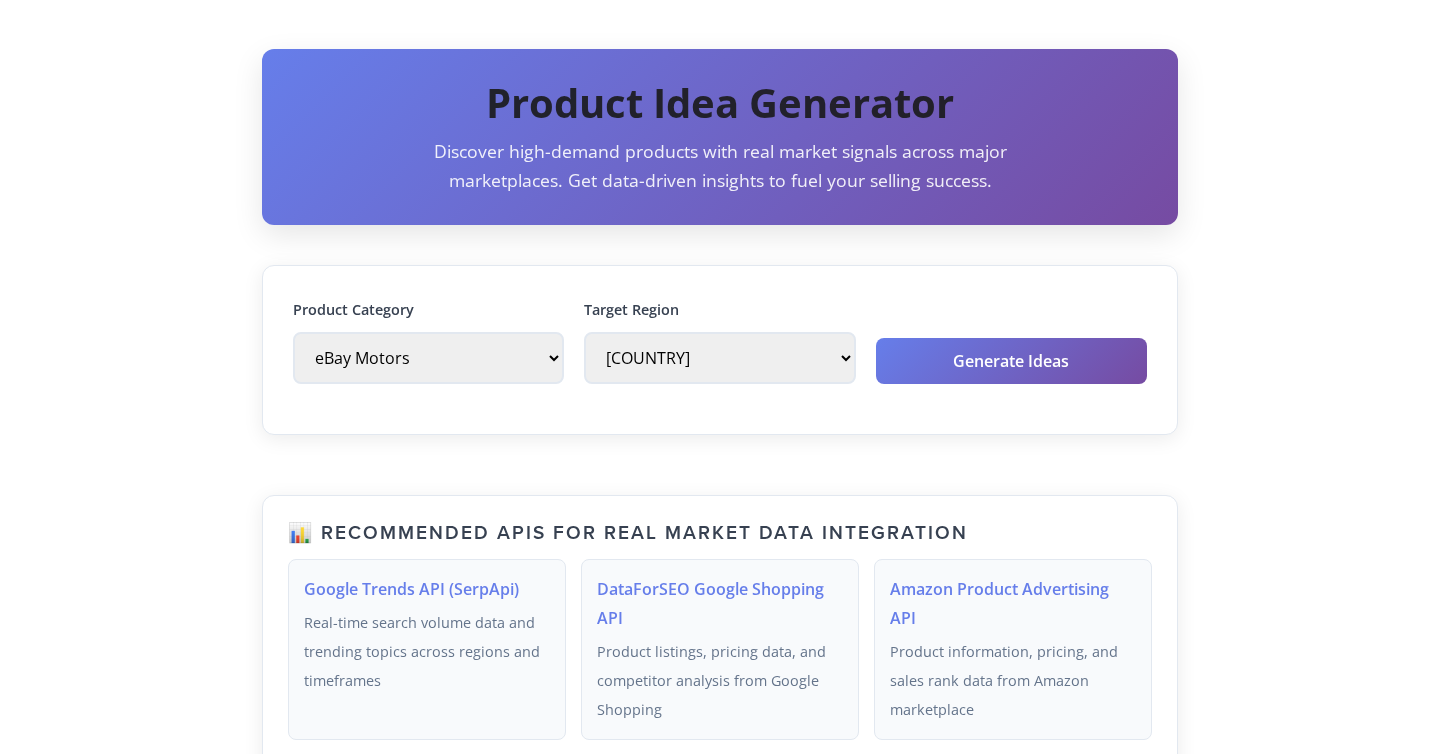 drag, startPoint x: 442, startPoint y: 591, endPoint x: 487, endPoint y: 591, distance: 45 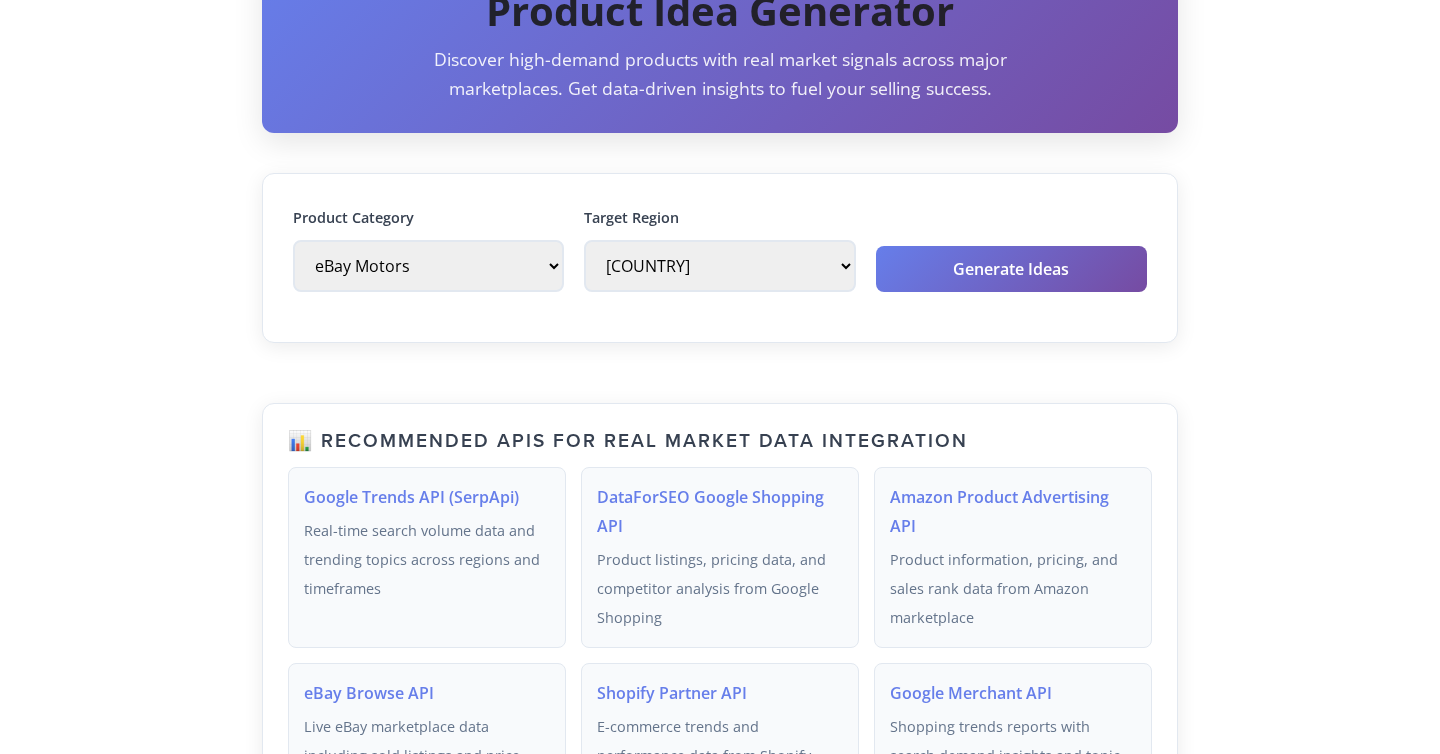 scroll, scrollTop: 0, scrollLeft: 0, axis: both 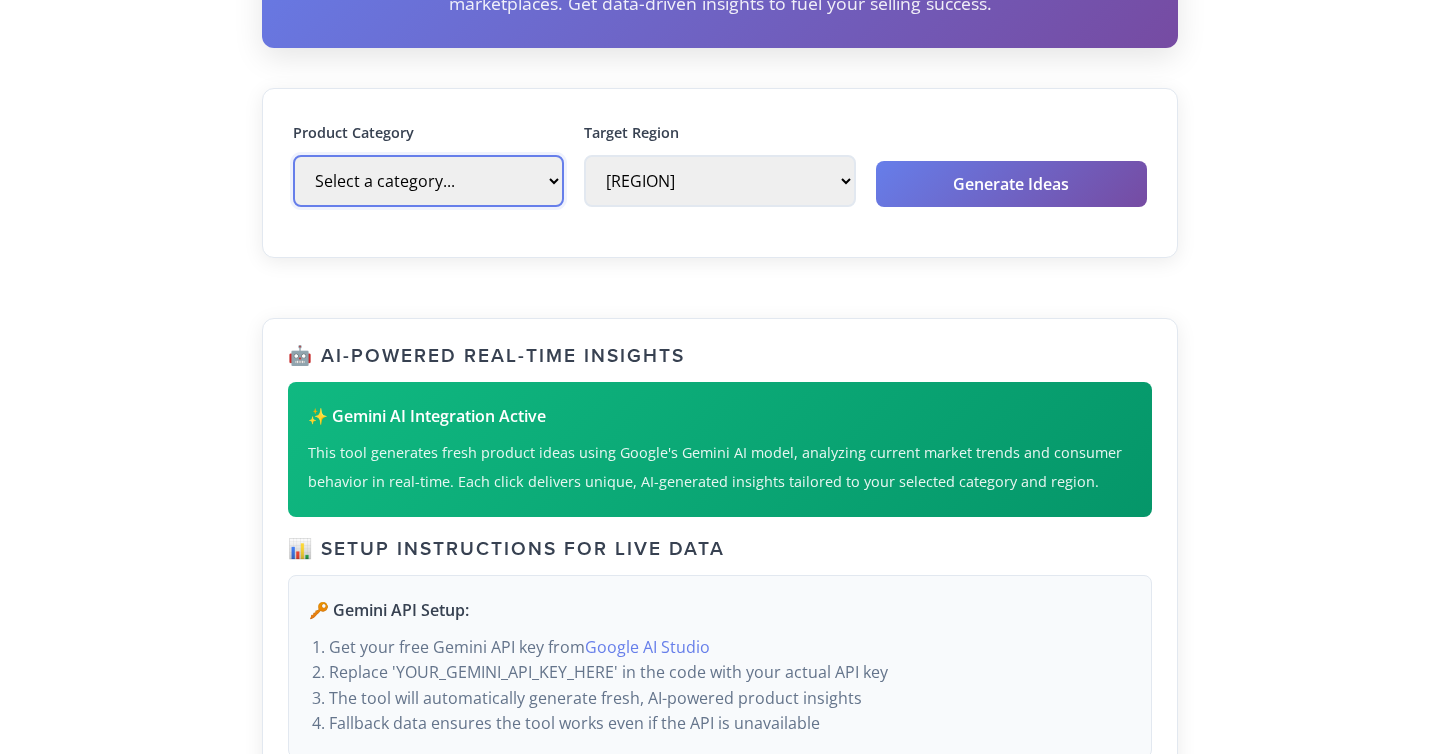 click on "Select a category...
eBay Motors
Clothing, Shoes & Accessories
Collectibles & Art
Sporting Goods
Electronics
Toys & Hobbies
Home & Garden
Jewelry & Watches
Books, Movies & Music
Health & Beauty
Business & Industrial
Baby Essentials
Pet Supplies" at bounding box center (428, 181) 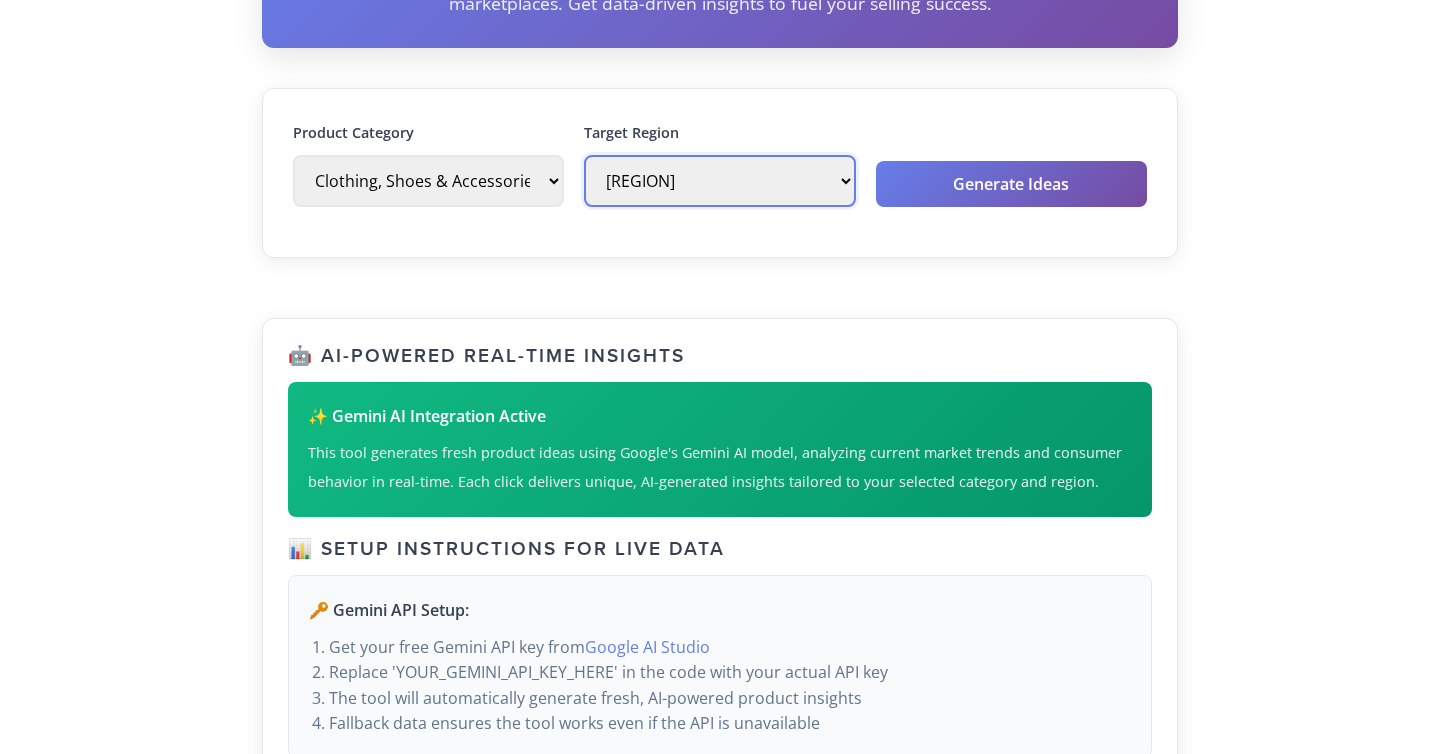 click on "[COUNTRY]
[COUNTRY]
[COUNTRY]
[COUNTRY]
[COUNTRY]" at bounding box center [719, 181] 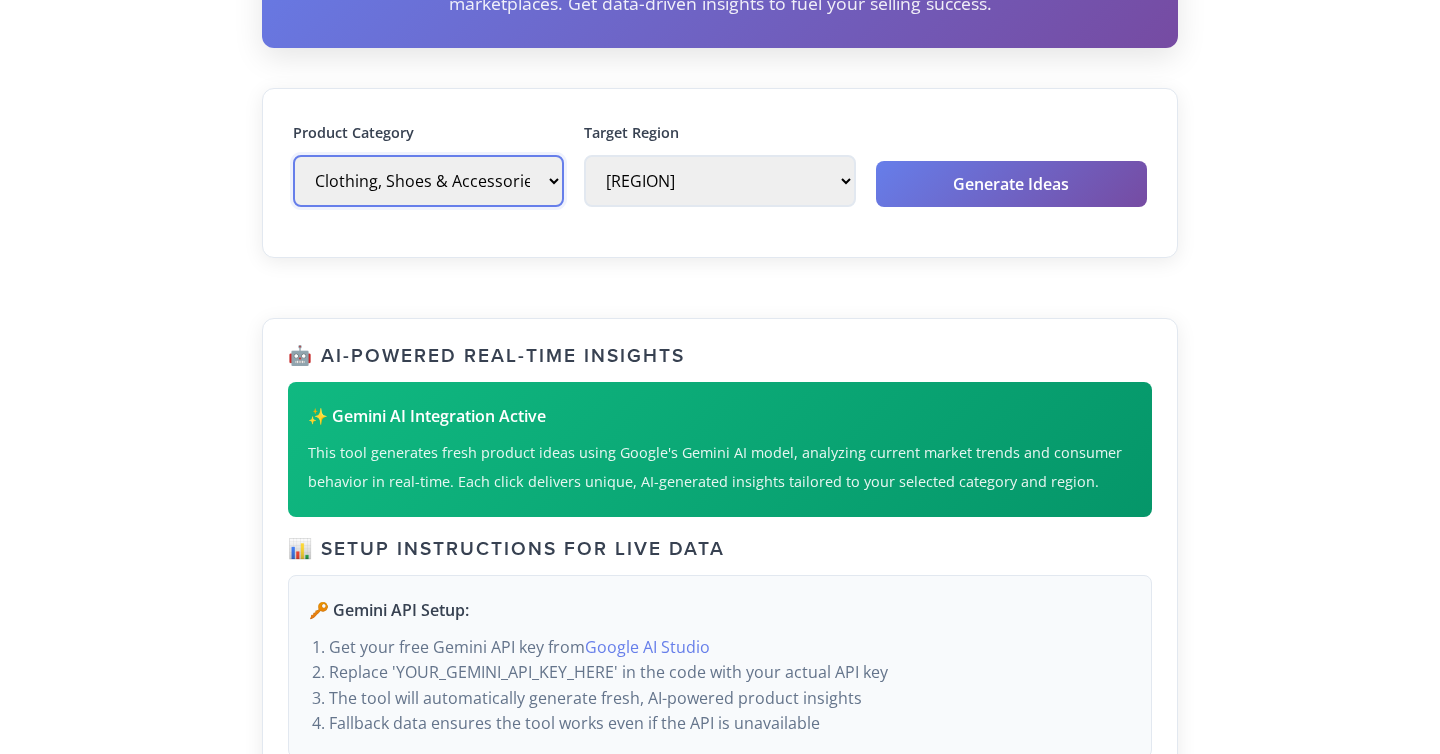click on "Select a category...
eBay Motors
Clothing, Shoes & Accessories
Collectibles & Art
Sporting Goods
Electronics
Toys & Hobbies
Home & Garden
Jewelry & Watches
Books, Movies & Music
Health & Beauty
Business & Industrial
Baby Essentials
Pet Supplies" at bounding box center [428, 181] 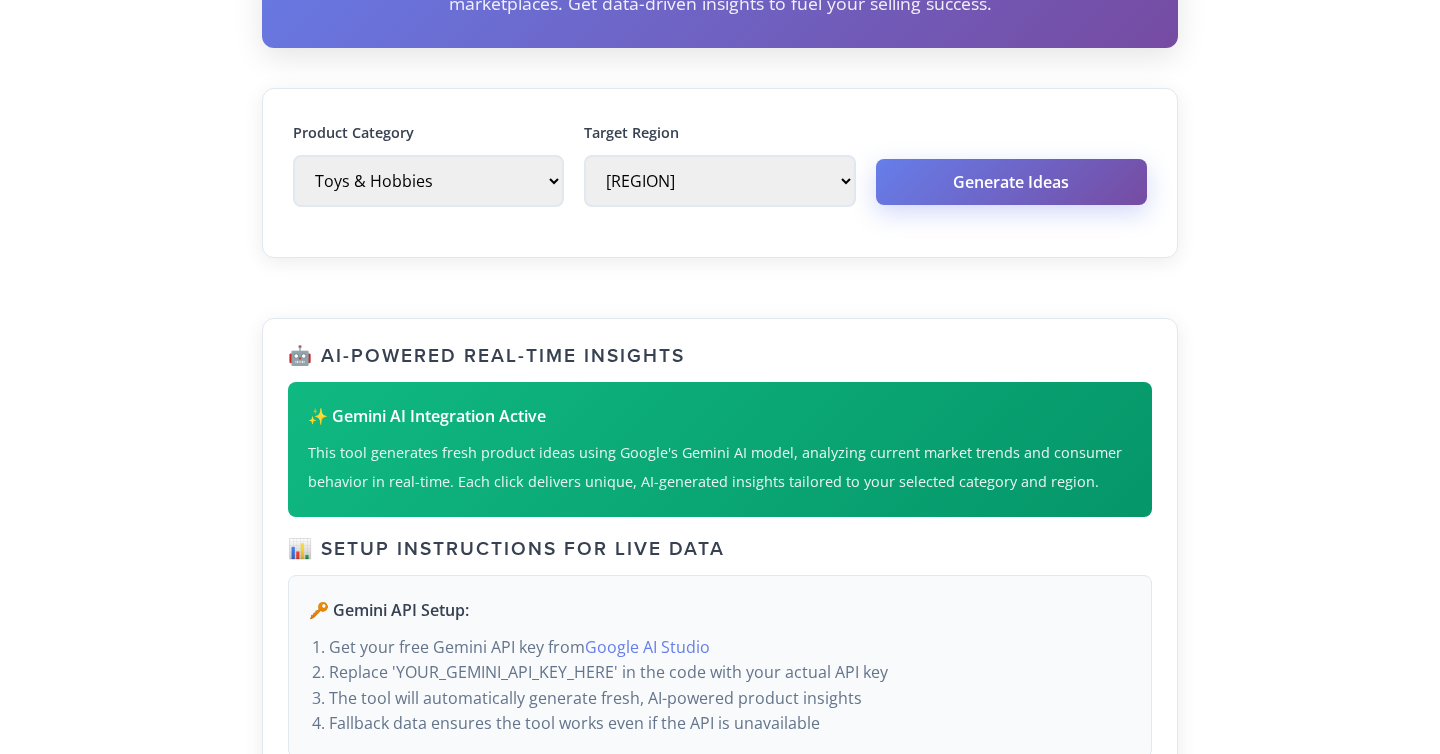 click on "Generate Ideas" at bounding box center (1011, 182) 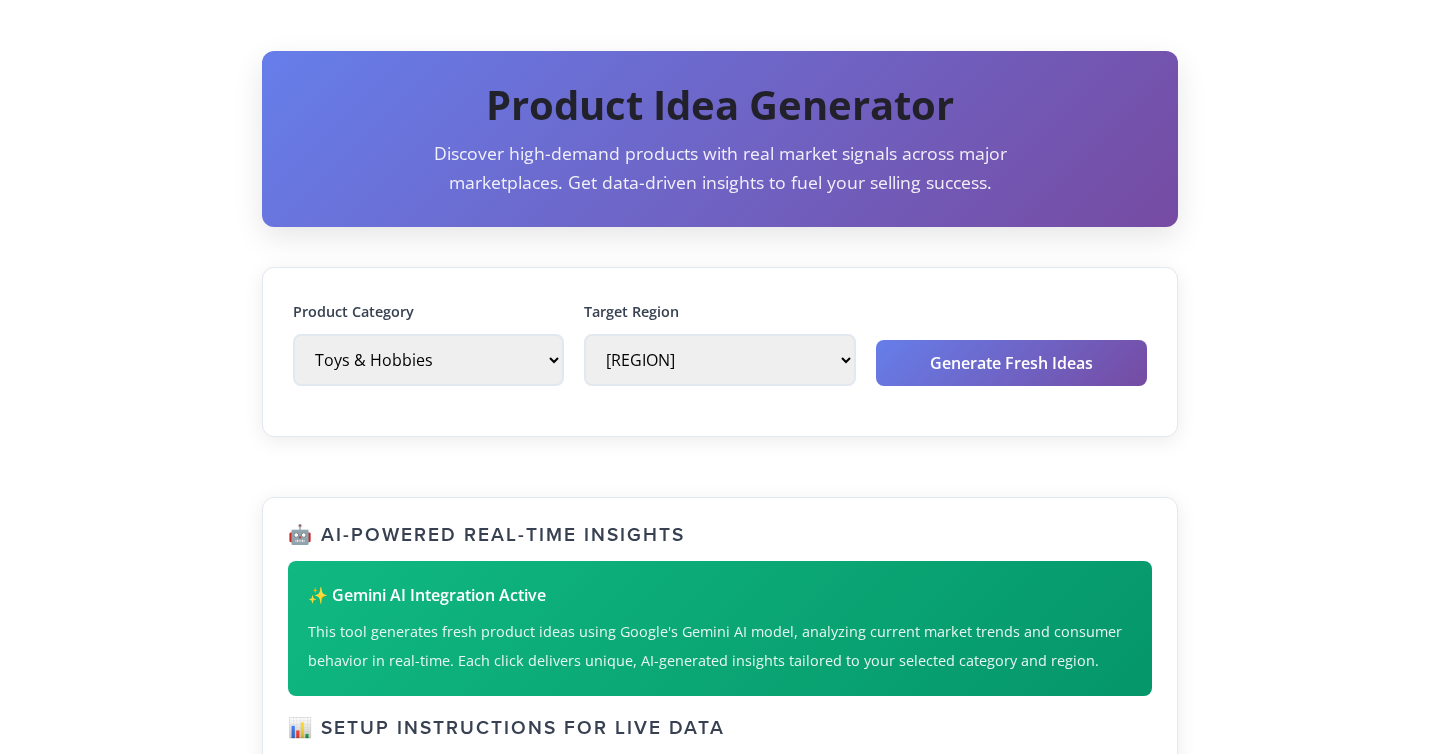 scroll, scrollTop: 226, scrollLeft: 0, axis: vertical 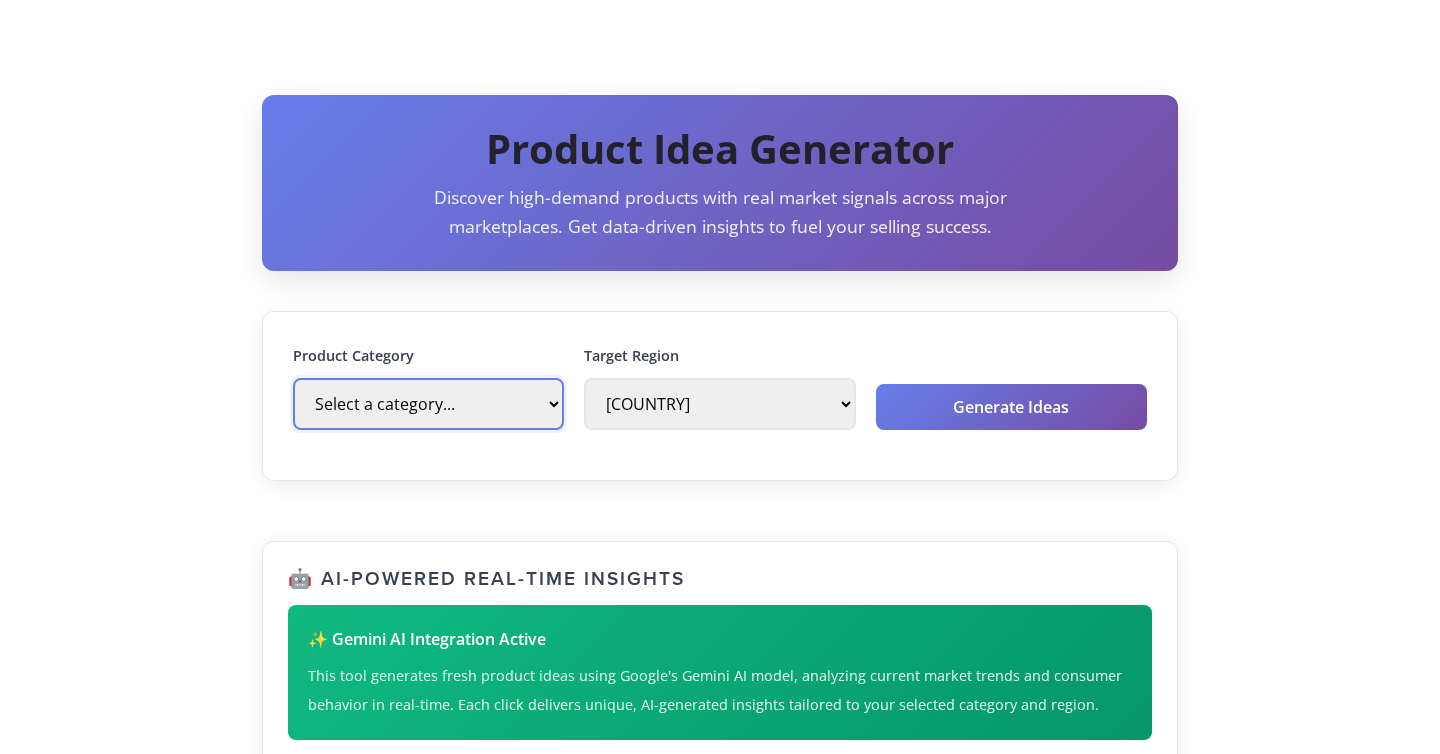click on "Select a category...
eBay Motors
Clothing, Shoes & Accessories
Collectibles & Art
Sporting Goods
Electronics
Toys & Hobbies
Home & Garden
Jewelry & Watches
Books, Movies & Music
Health & Beauty
Business & Industrial
Baby Essentials
Pet Supplies" at bounding box center [428, 404] 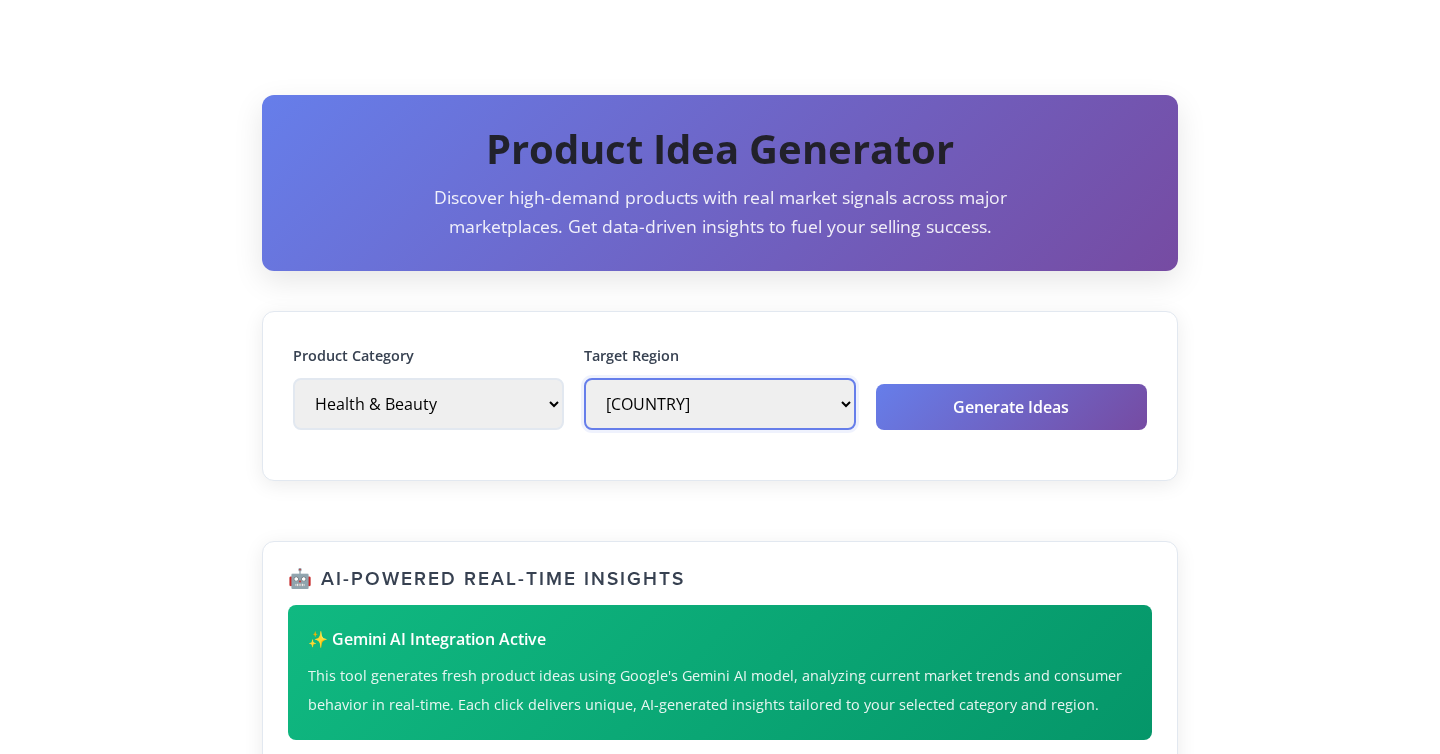 click on "[COUNTRY]
[COUNTRY]
[COUNTRY]
[COUNTRY]
[COUNTRY]" at bounding box center (719, 404) 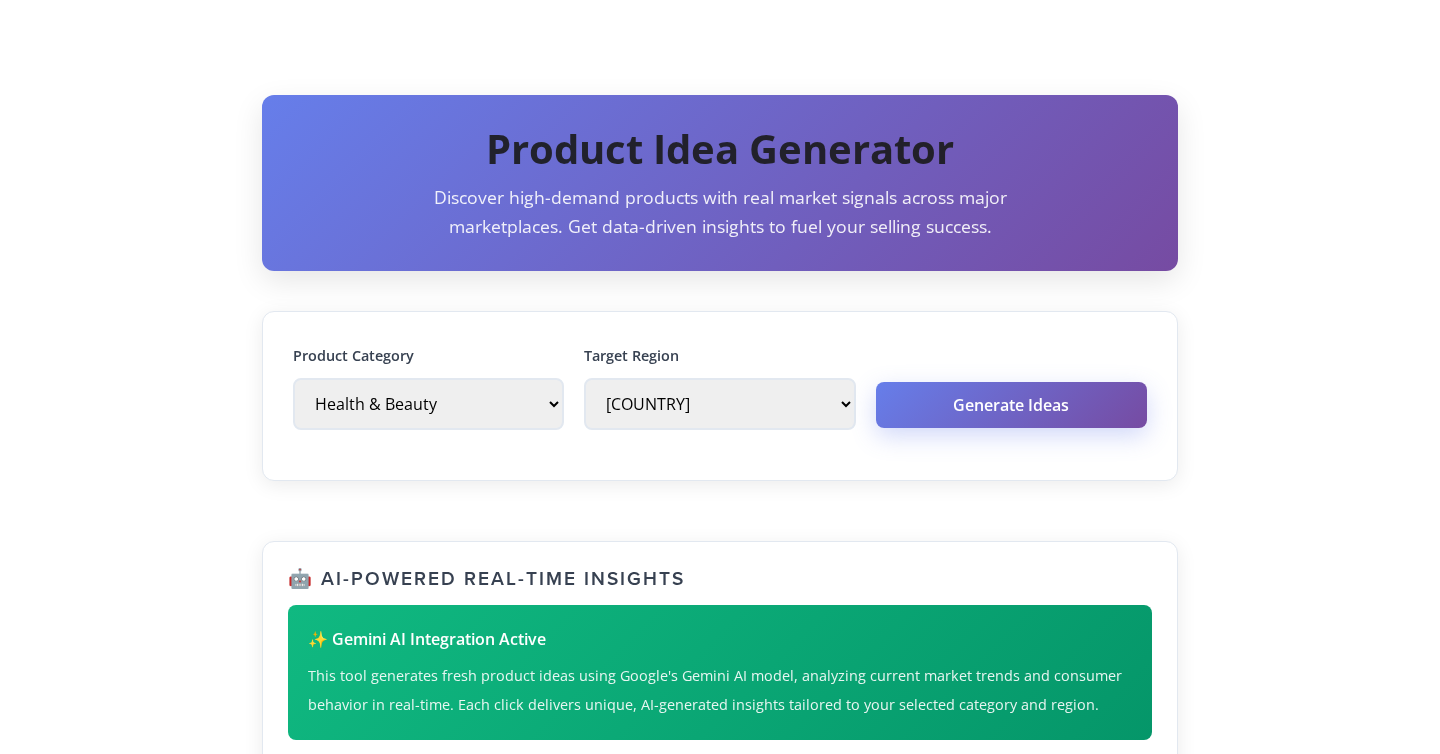 click on "Generate Ideas" at bounding box center (1011, 405) 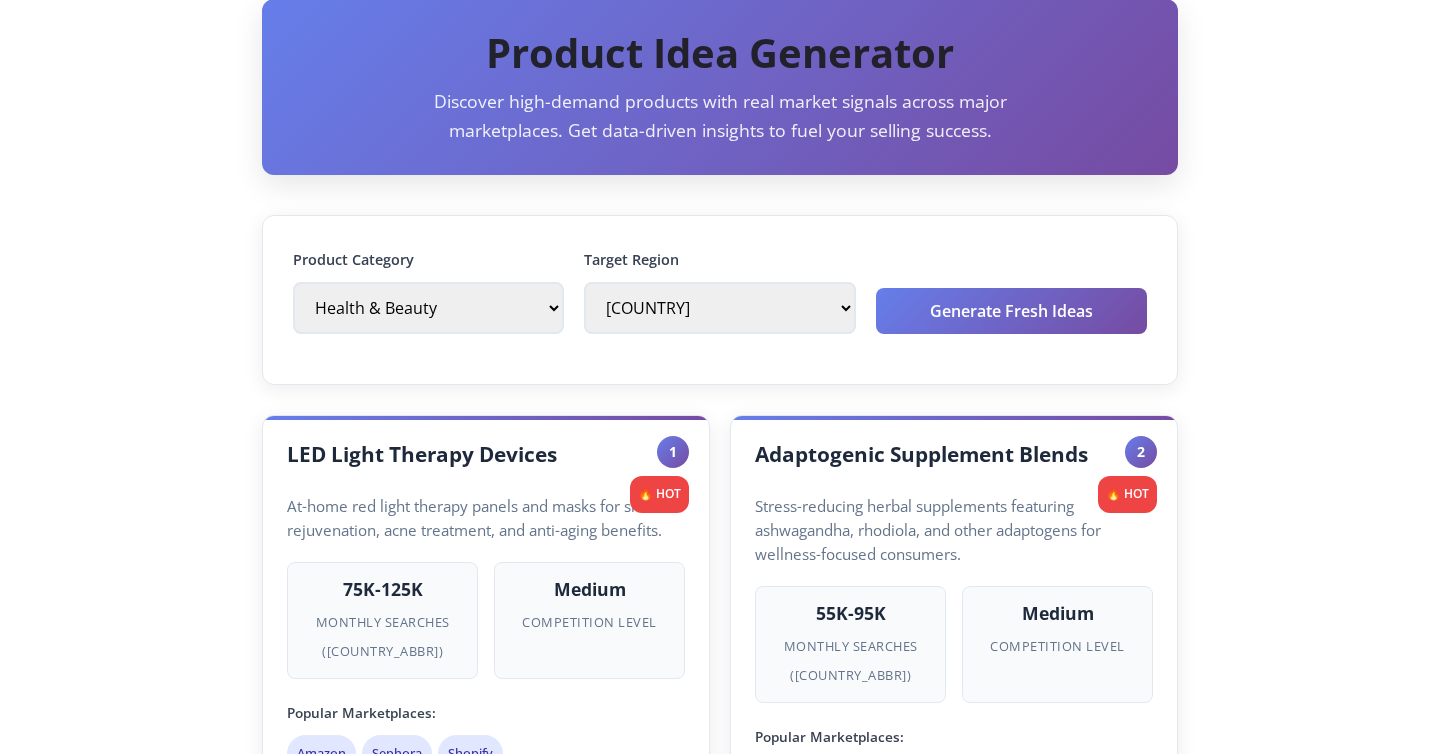 scroll, scrollTop: 319, scrollLeft: 0, axis: vertical 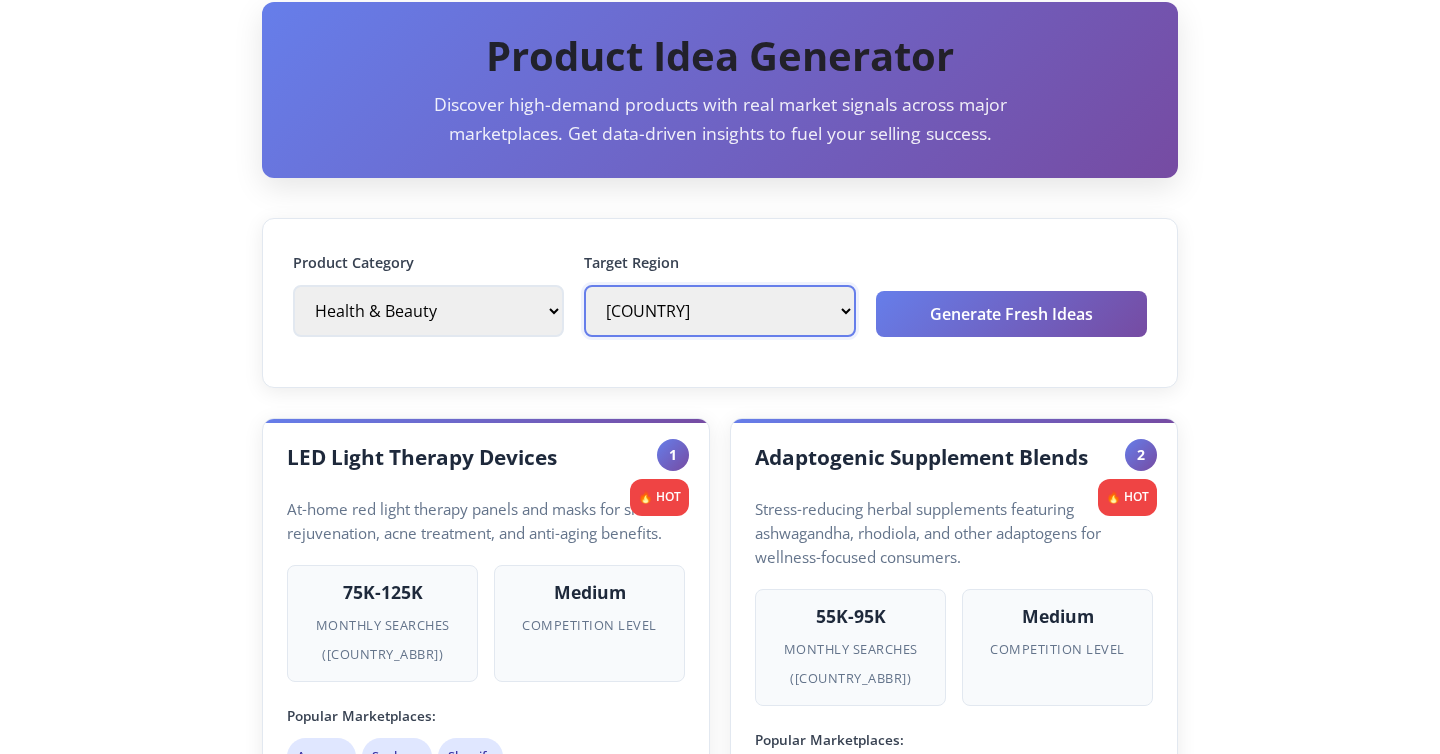 click on "United States
United Kingdom
Canada
Germany
Australia" at bounding box center (719, 311) 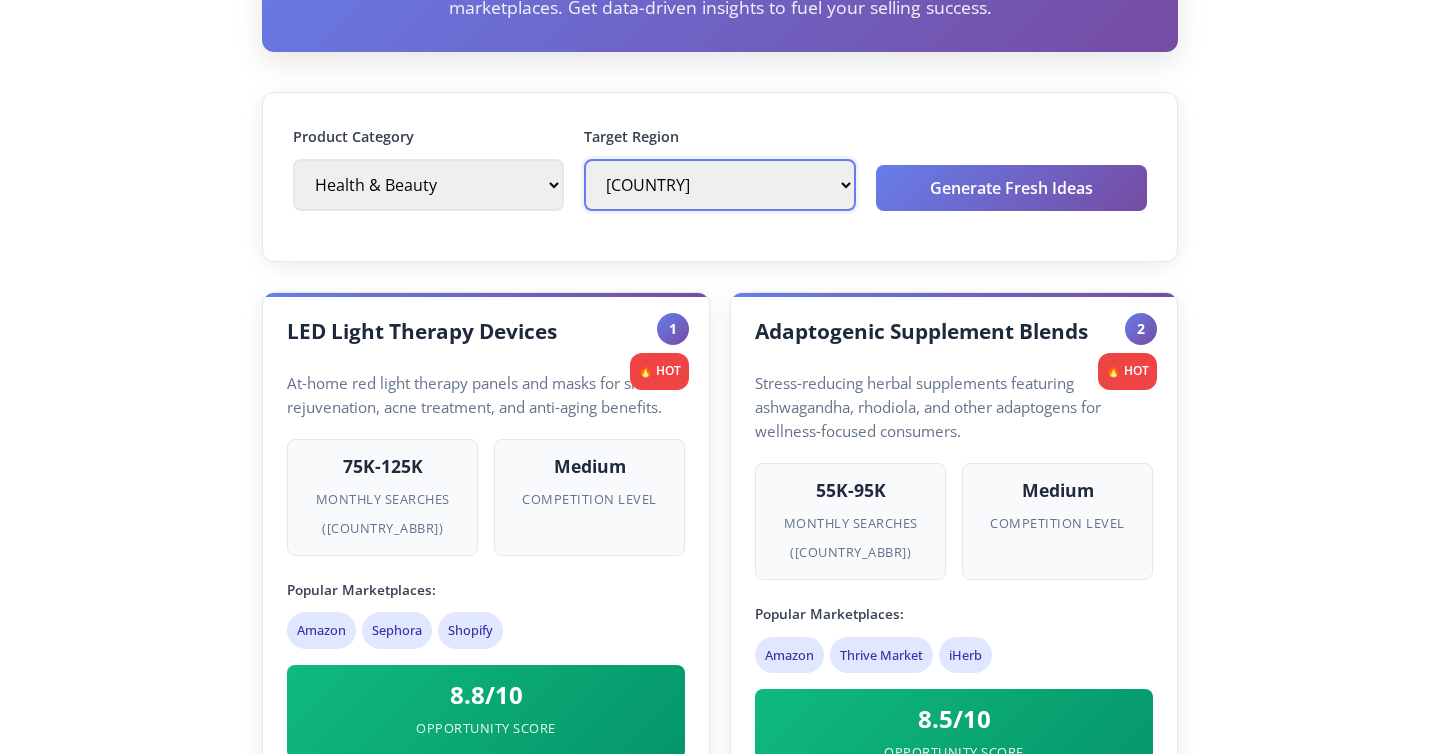scroll, scrollTop: 510, scrollLeft: 0, axis: vertical 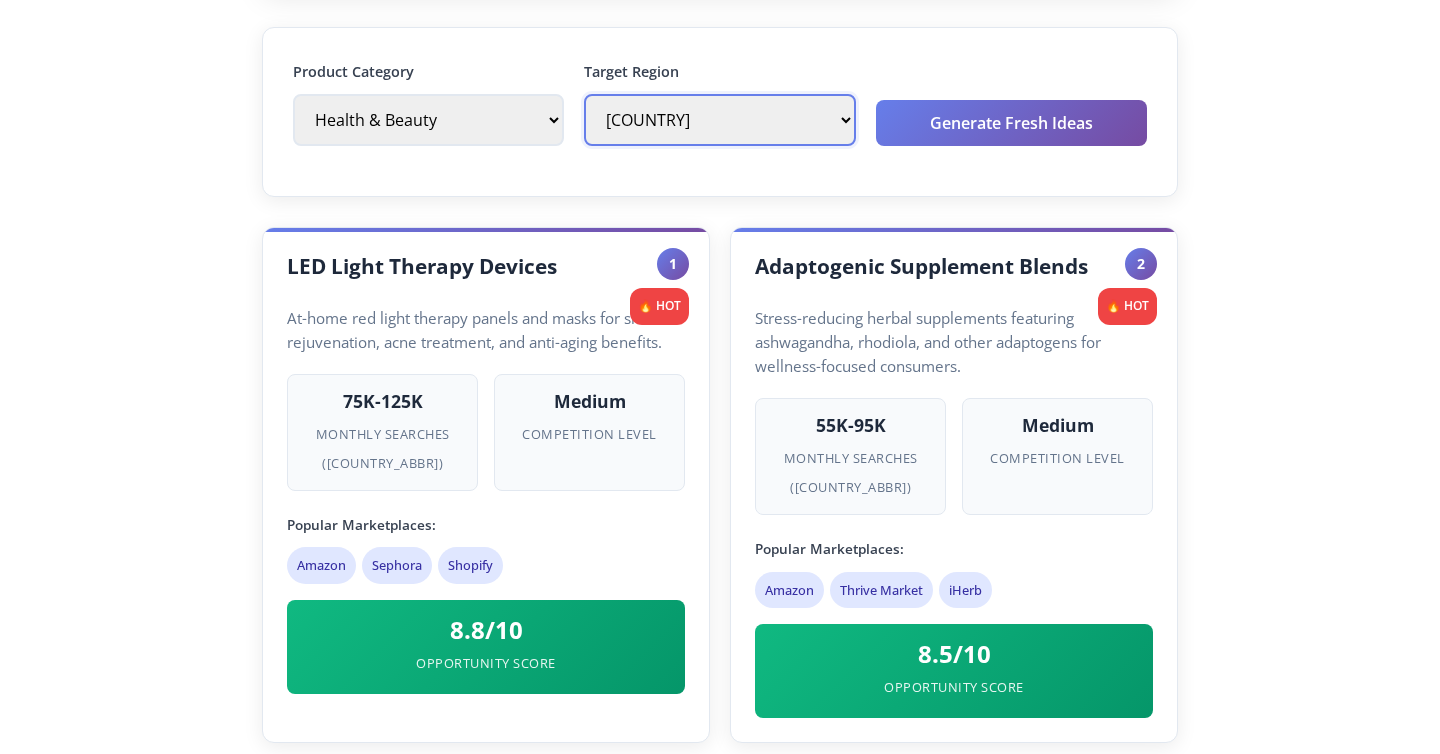 click on "United States
United Kingdom
Canada
Germany
Australia" at bounding box center (719, 120) 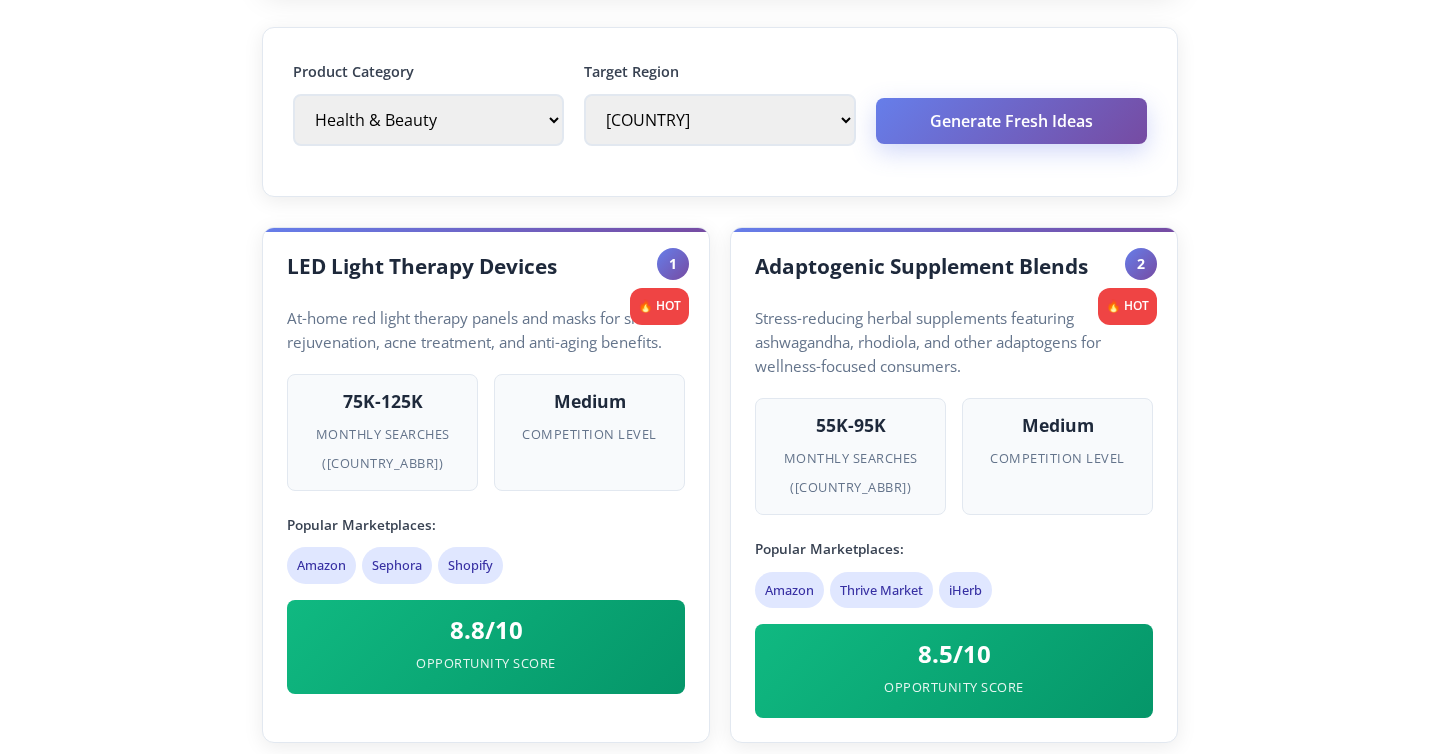 click on "Generate Fresh Ideas" at bounding box center (1011, 121) 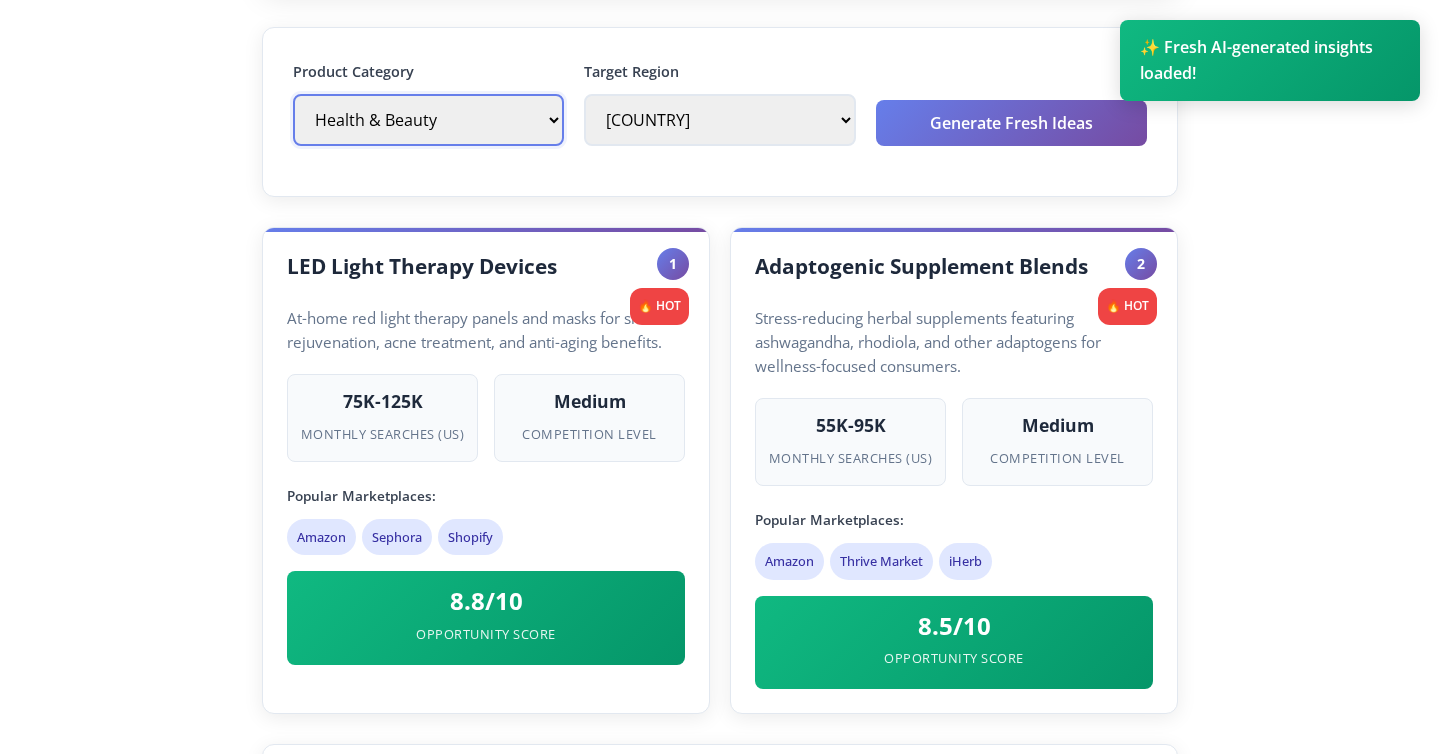 click on "Select a category...
eBay Motors
Clothing, Shoes & Accessories
Collectibles & Art
Sporting Goods
Electronics
Toys & Hobbies
Home & Garden
Jewelry & Watches
Books, Movies & Music
Health & Beauty
Business & Industrial
Baby Essentials
Pet Supplies" at bounding box center [428, 120] 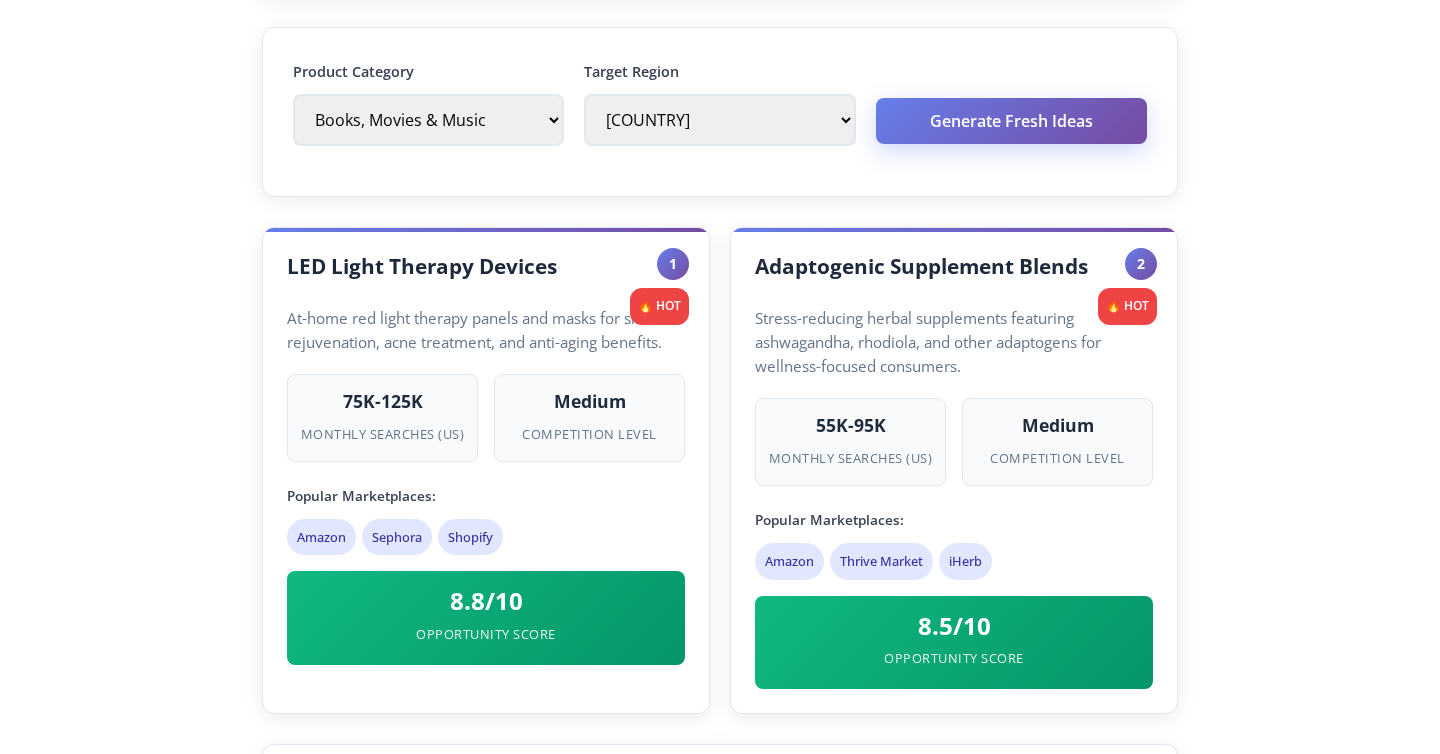 click on "Generate Fresh Ideas" at bounding box center (1011, 121) 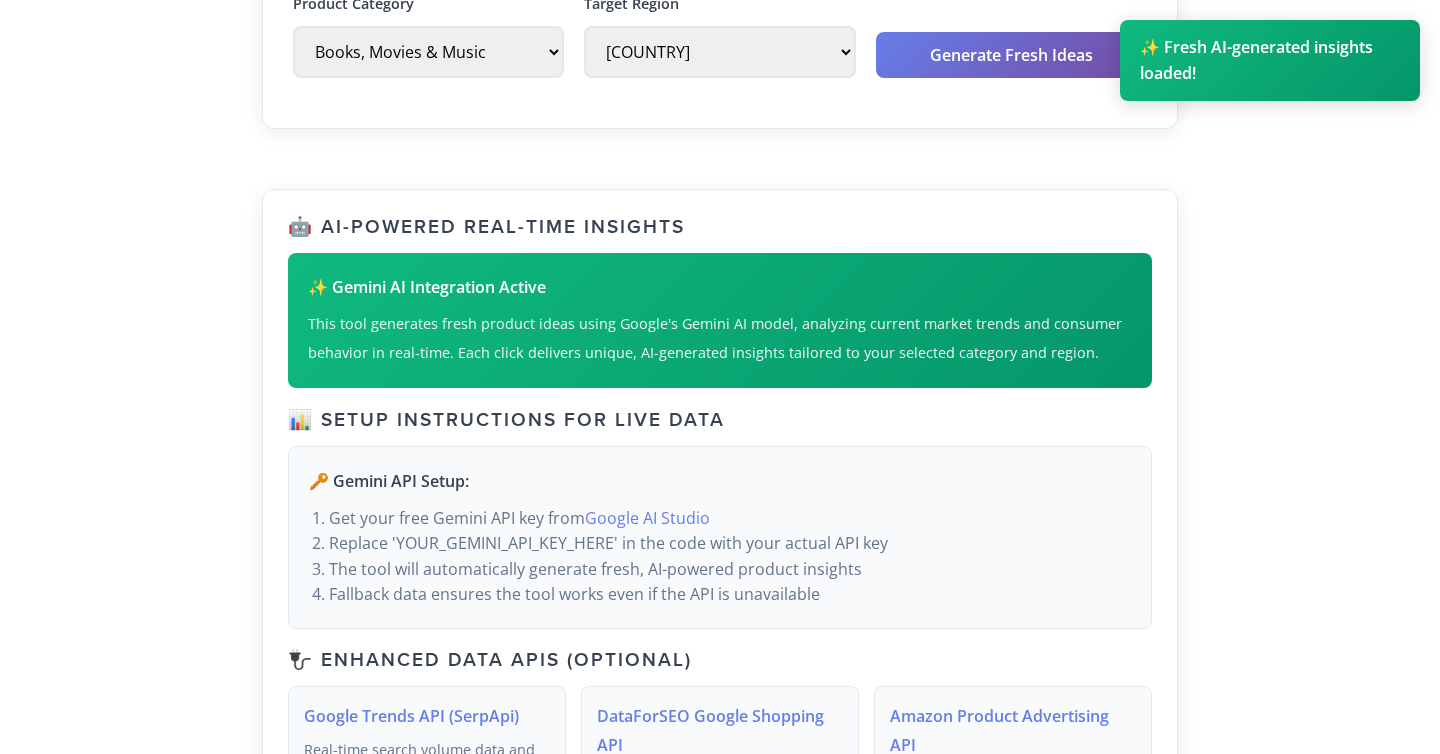 scroll, scrollTop: 199, scrollLeft: 0, axis: vertical 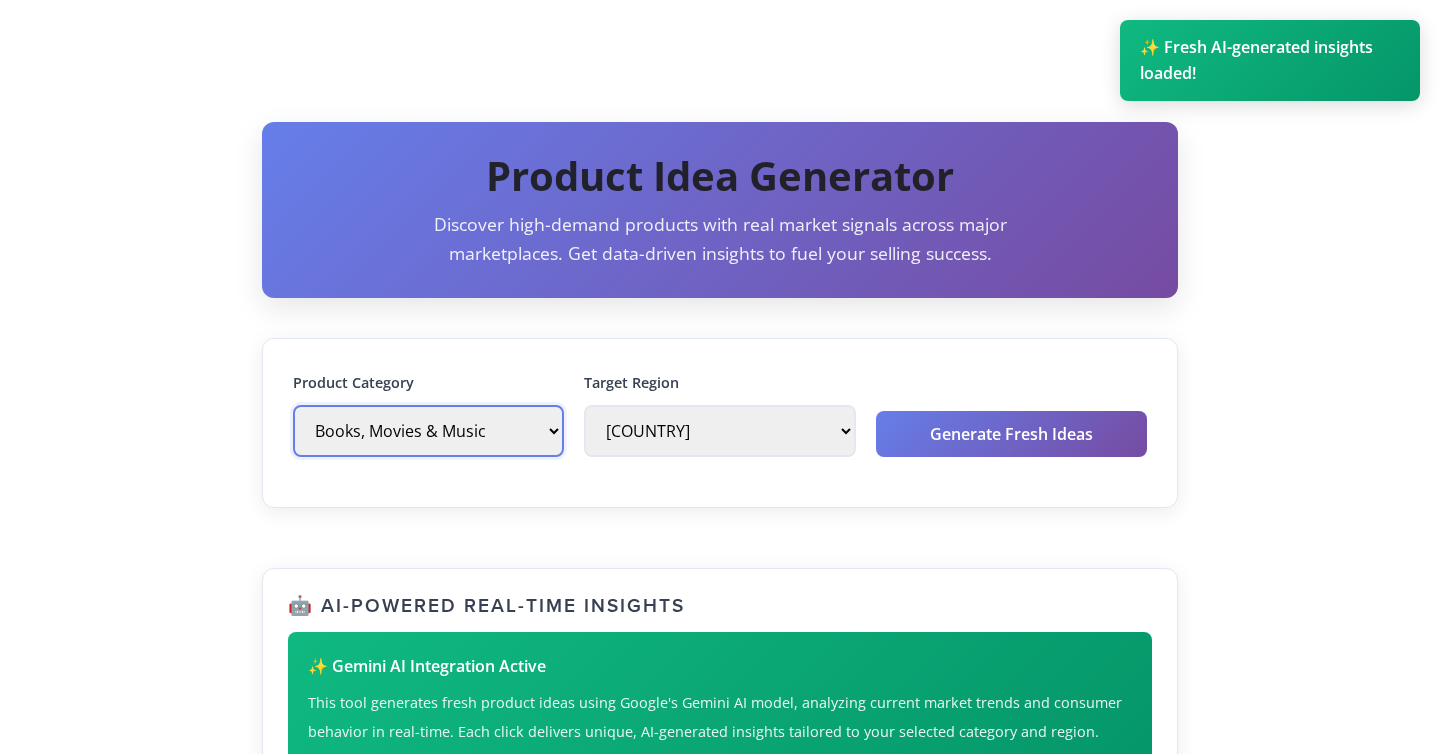 click on "Select a category...
eBay Motors
Clothing, Shoes & Accessories
Collectibles & Art
Sporting Goods
Electronics
Toys & Hobbies
Home & Garden
Jewelry & Watches
Books, Movies & Music
Health & Beauty
Business & Industrial
Baby Essentials
Pet Supplies" at bounding box center (428, 431) 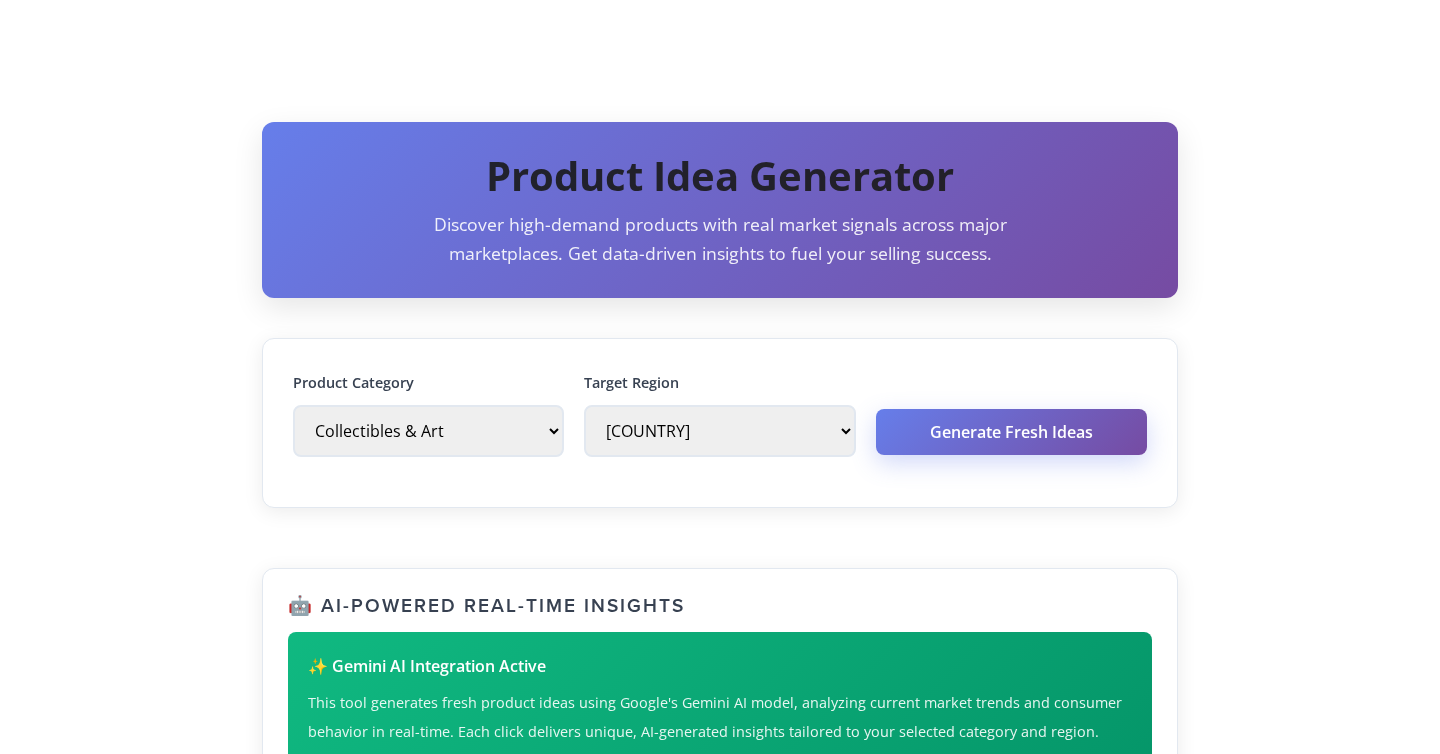click on "Generate Fresh Ideas" at bounding box center [1011, 432] 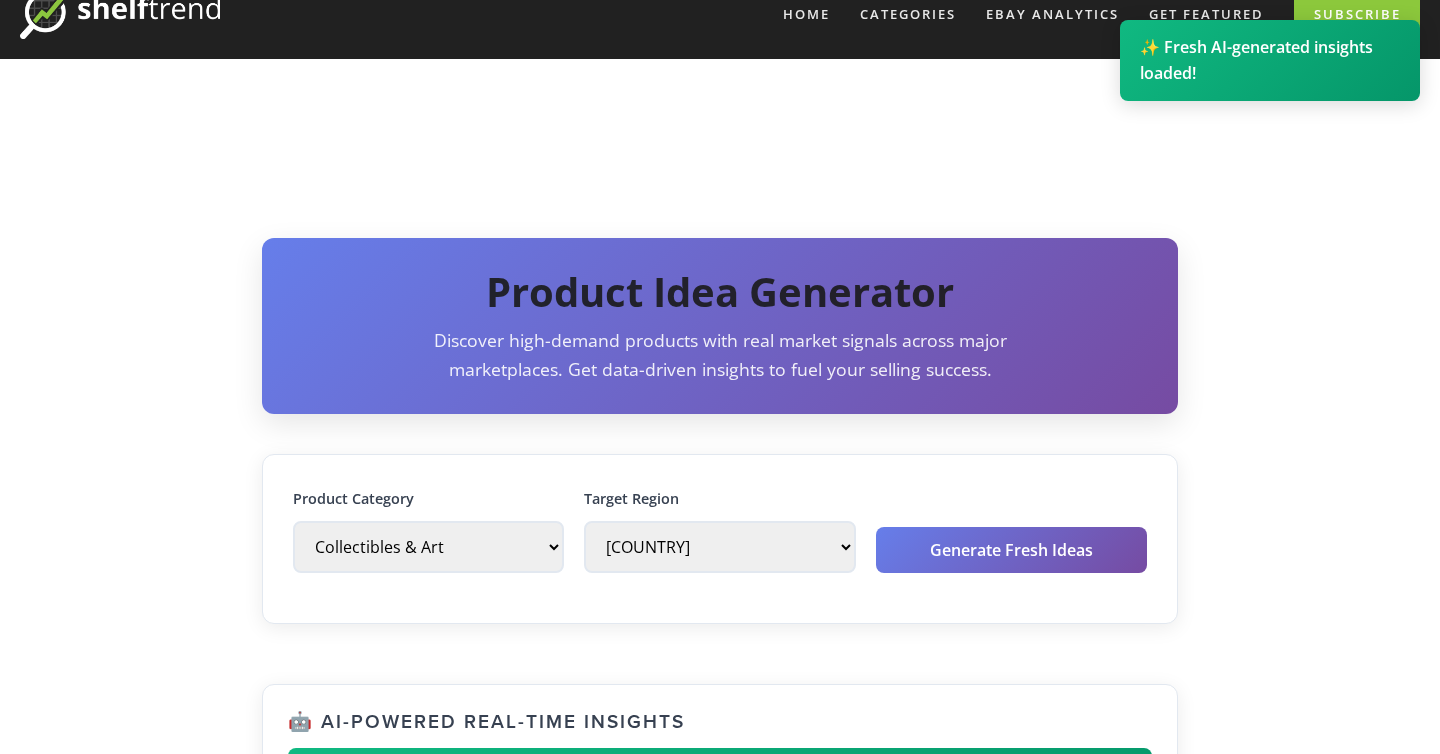 scroll, scrollTop: 5, scrollLeft: 0, axis: vertical 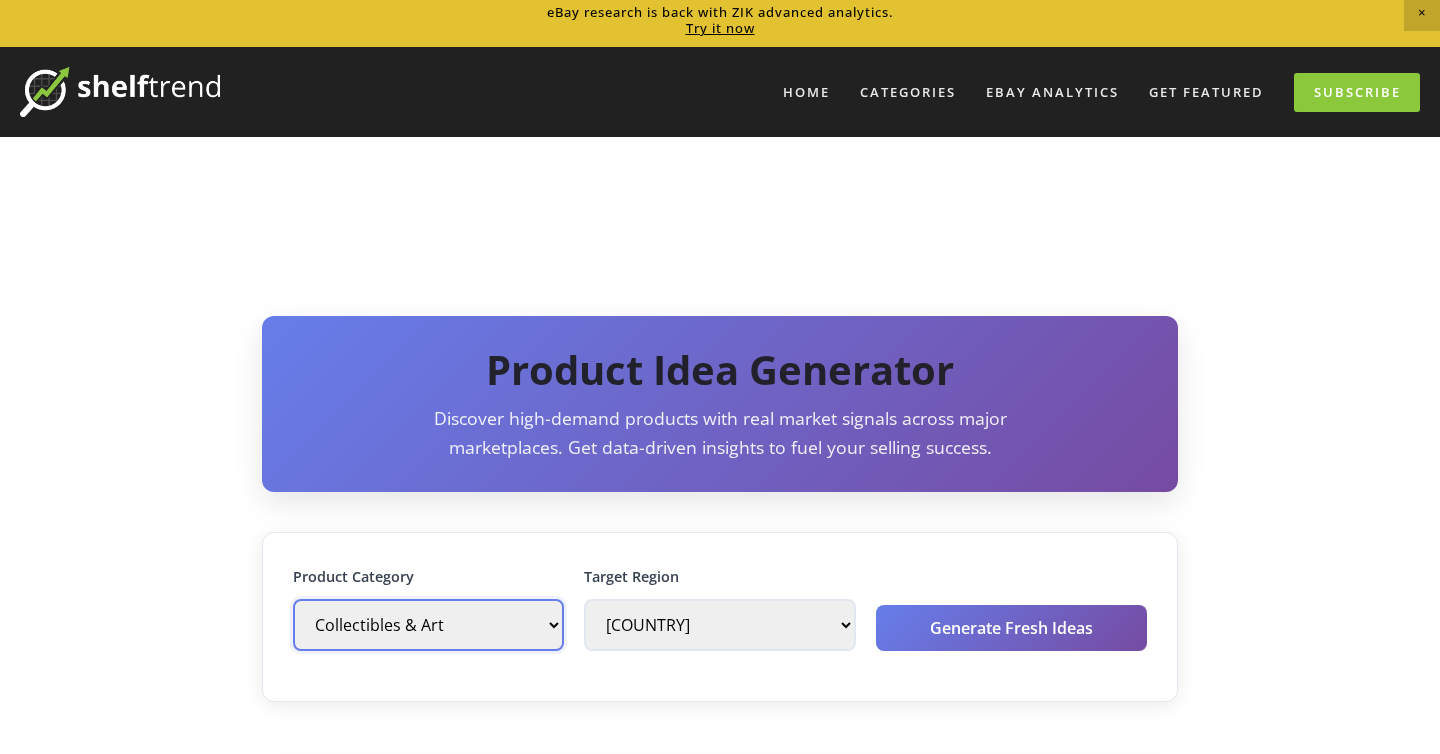 click on "Select a category...
eBay Motors
Clothing, Shoes & Accessories
Collectibles & Art
Sporting Goods
Electronics
Toys & Hobbies
Home & Garden
Jewelry & Watches
Books, Movies & Music
Health & Beauty
Business & Industrial
Baby Essentials
Pet Supplies" at bounding box center [428, 625] 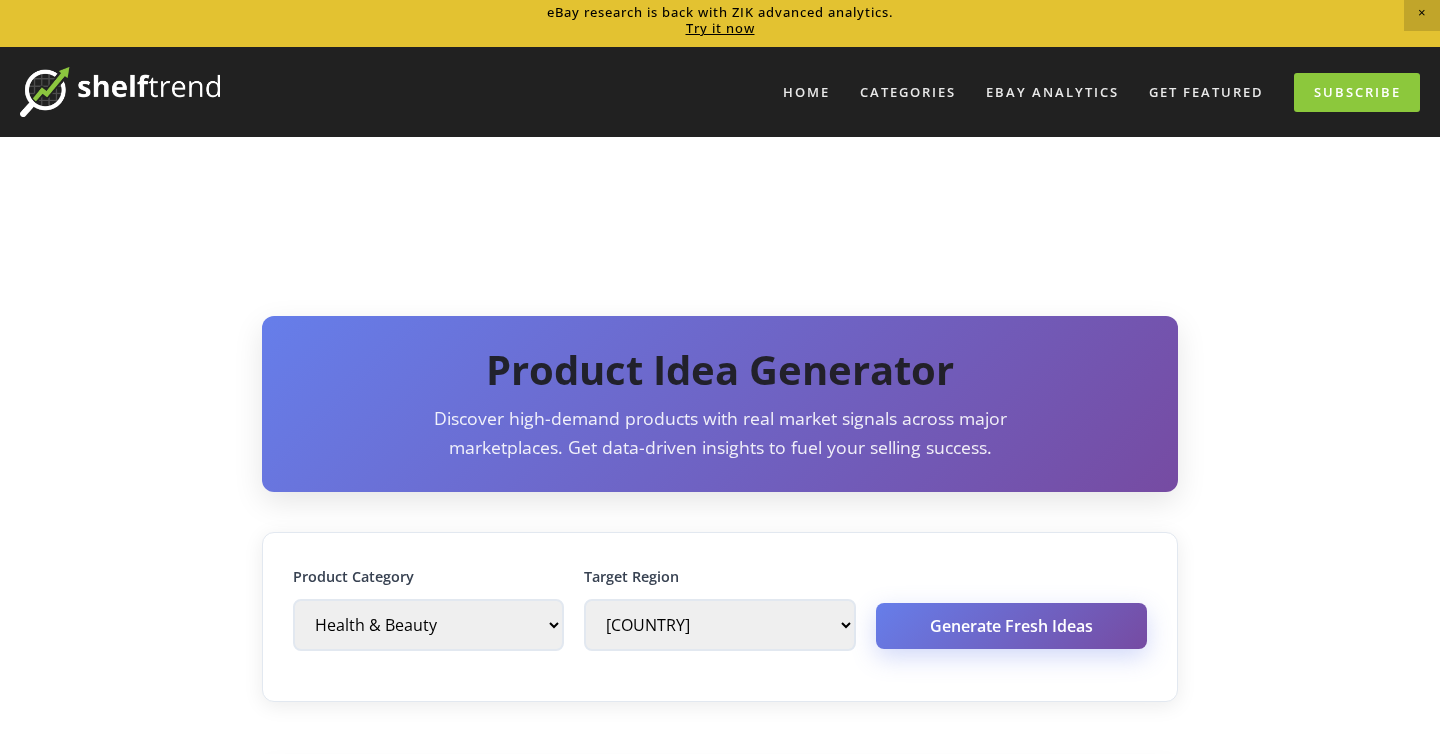 click on "Generate Fresh Ideas" at bounding box center [1011, 626] 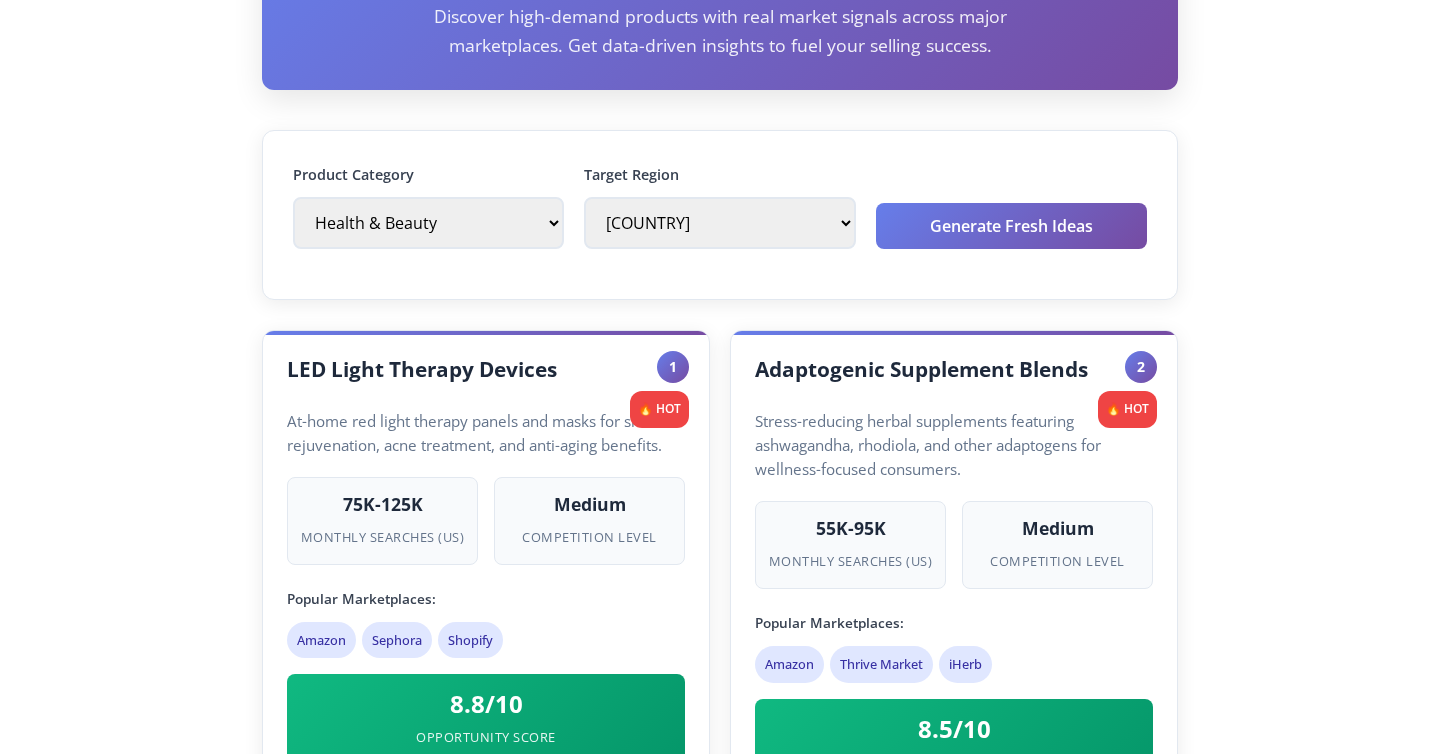 scroll, scrollTop: 249, scrollLeft: 0, axis: vertical 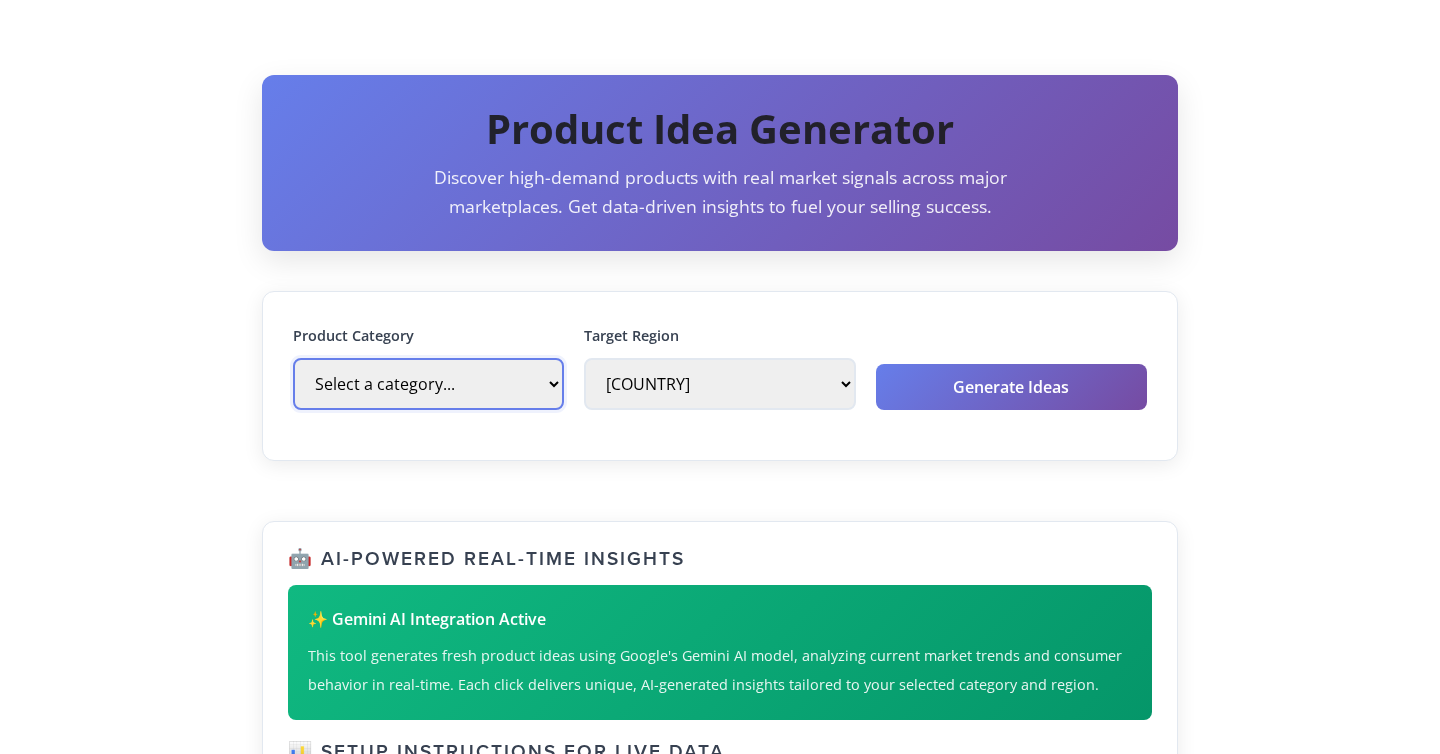 click on "Select a category...
eBay Motors
Clothing, Shoes & Accessories
Collectibles & Art
Sporting Goods
Electronics
Toys & Hobbies
Home & Garden
Jewelry & Watches
Books, Movies & Music
Health & Beauty
Business & Industrial
Baby Essentials
Pet Supplies" at bounding box center (428, 384) 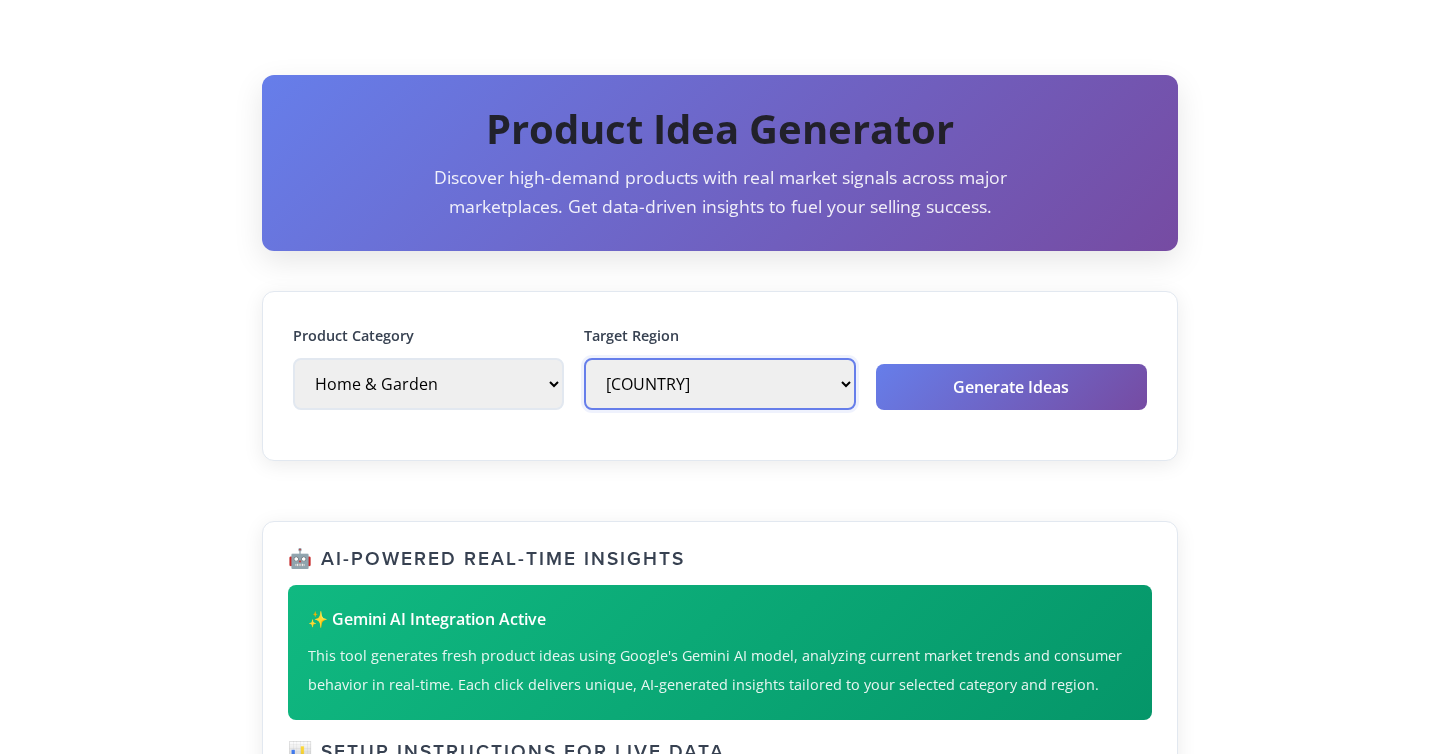 click on "United States
United Kingdom
Canada
Germany
Australia" at bounding box center (719, 384) 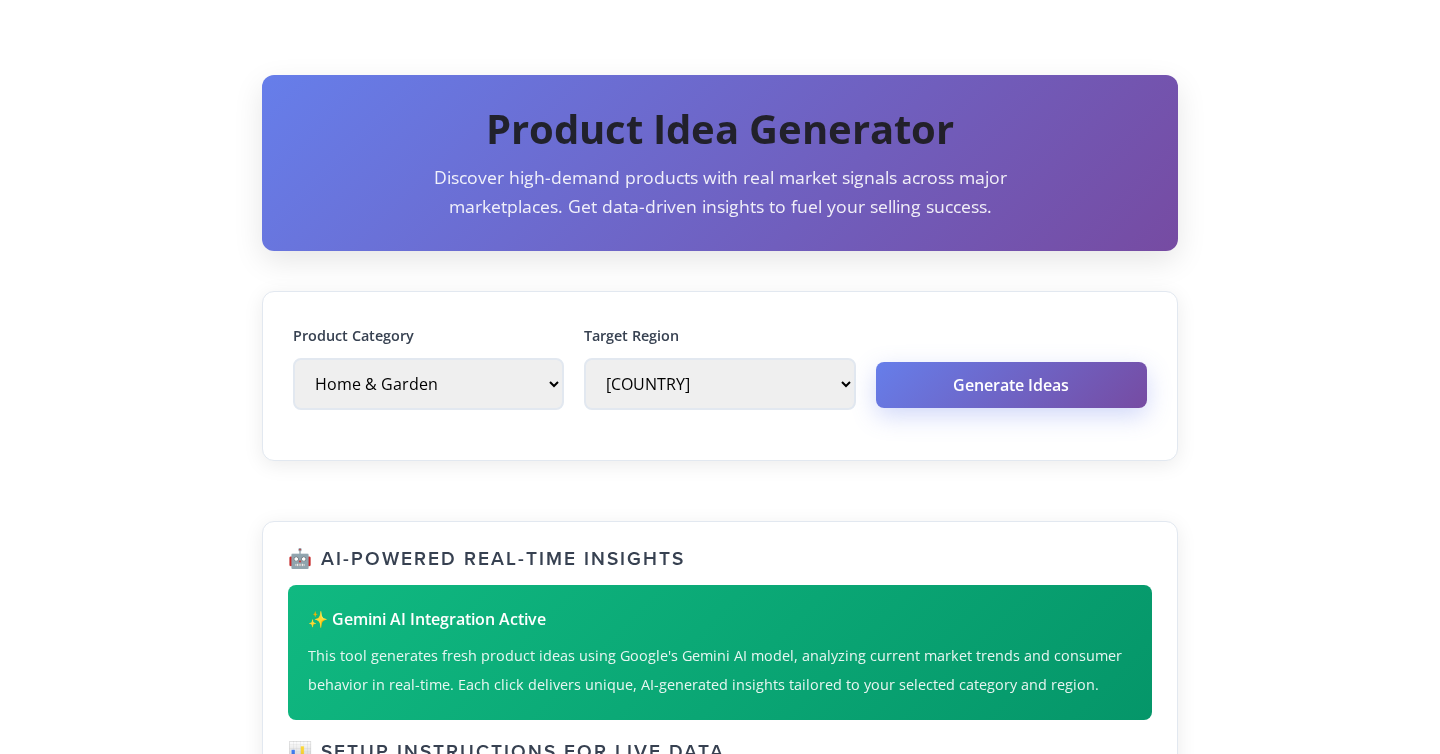 click on "Generate Ideas" at bounding box center (1011, 385) 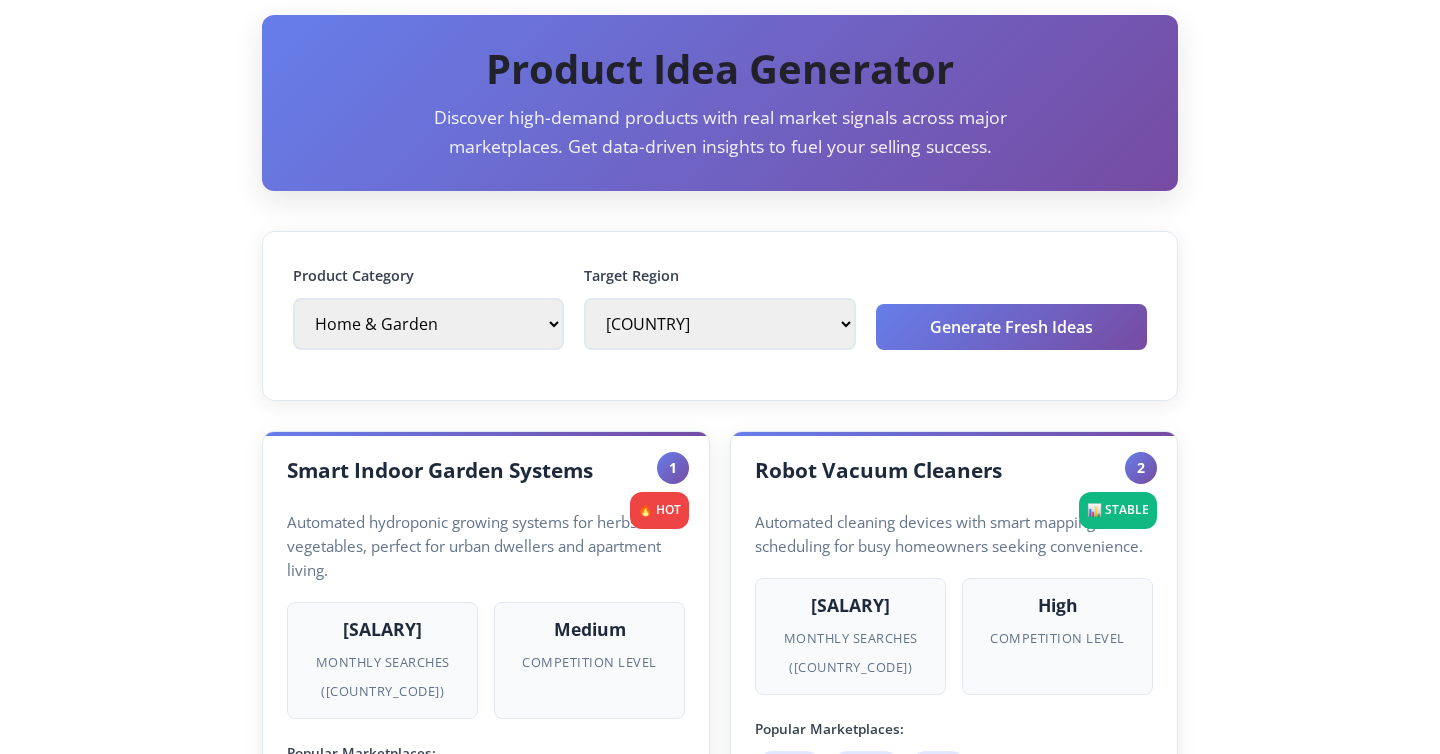 scroll, scrollTop: 290, scrollLeft: 0, axis: vertical 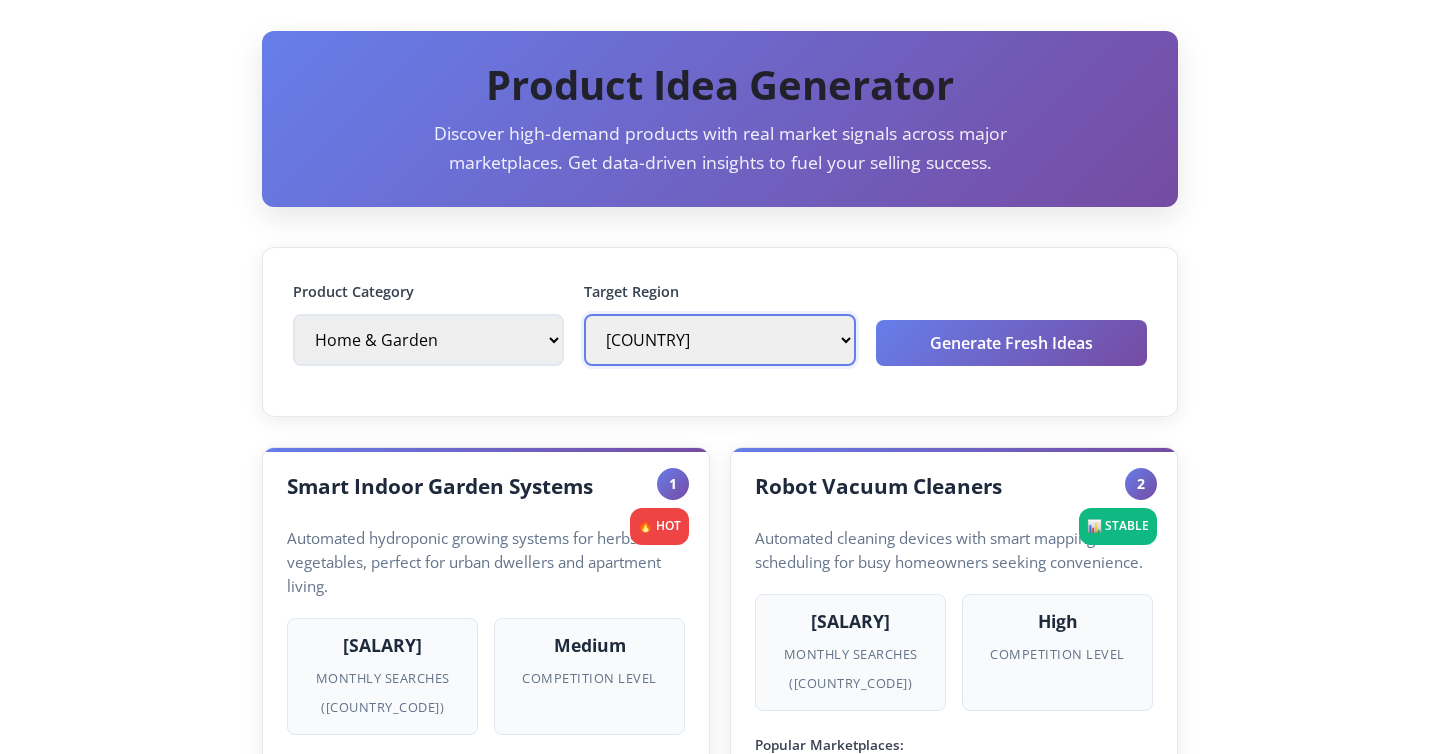 click on "United States
United Kingdom
Canada
Germany
Australia" at bounding box center (719, 340) 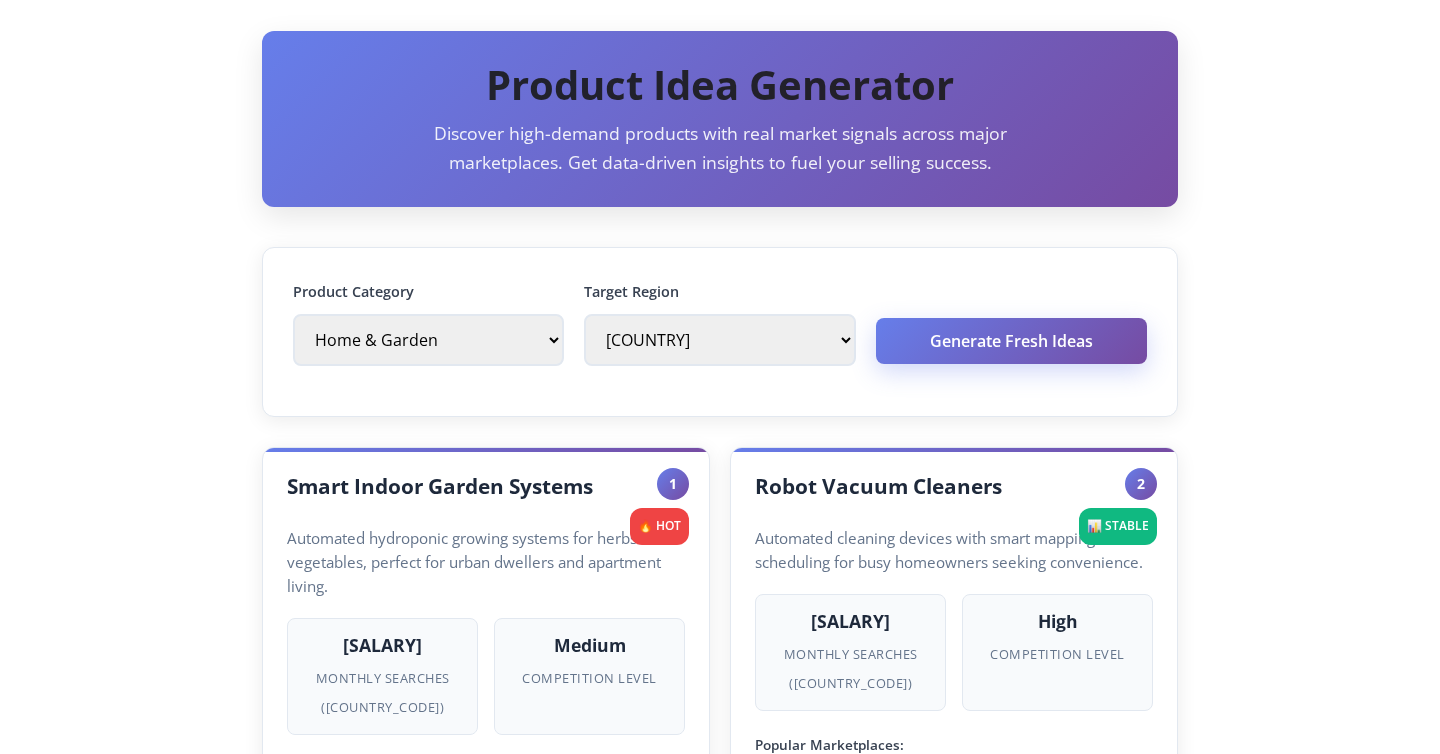 click on "Generate Fresh Ideas" at bounding box center [1011, 341] 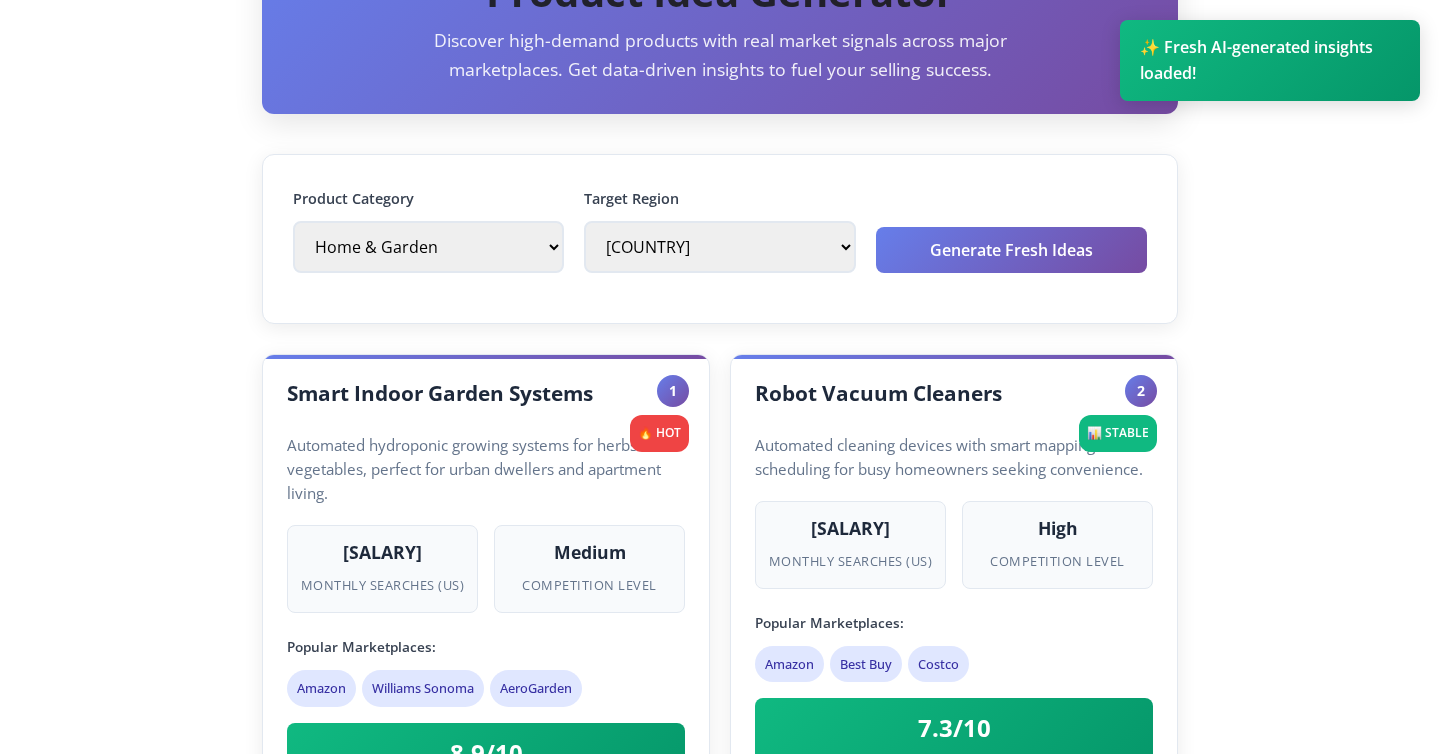 scroll, scrollTop: 583, scrollLeft: 0, axis: vertical 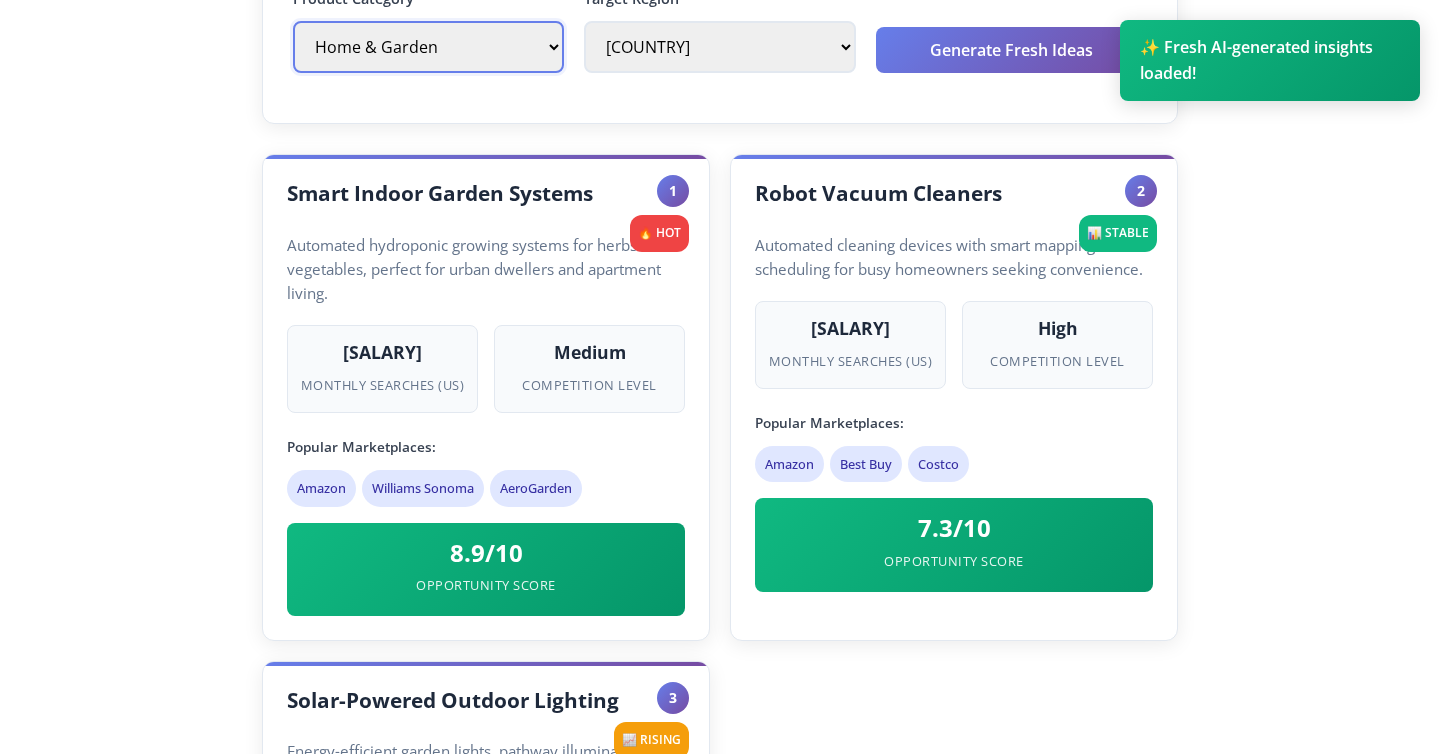 click on "Select a category...
eBay Motors
Clothing, Shoes & Accessories
Collectibles & Art
Sporting Goods
Electronics
Toys & Hobbies
Home & Garden
Jewelry & Watches
Books, Movies & Music
Health & Beauty
Business & Industrial
Baby Essentials
Pet Supplies" at bounding box center (428, 47) 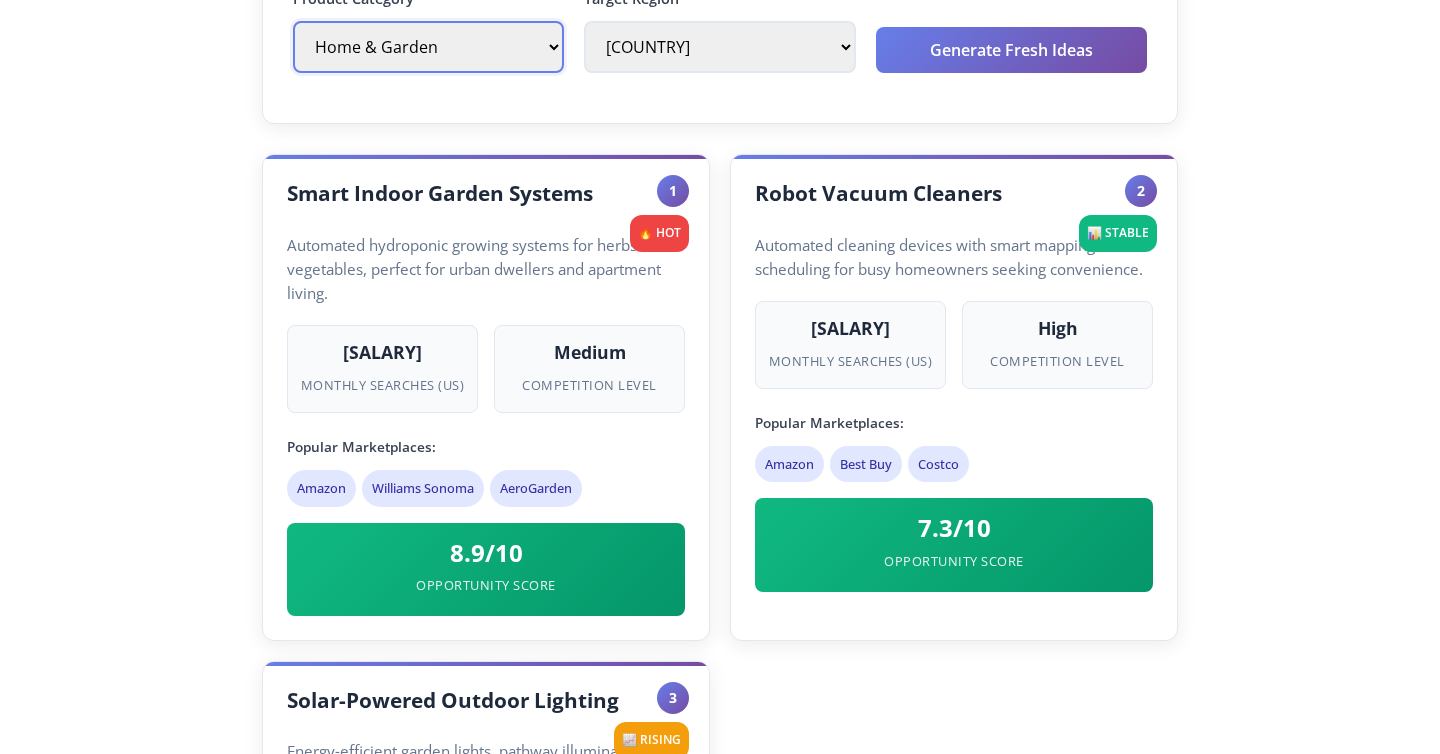 select on "ebay-motors" 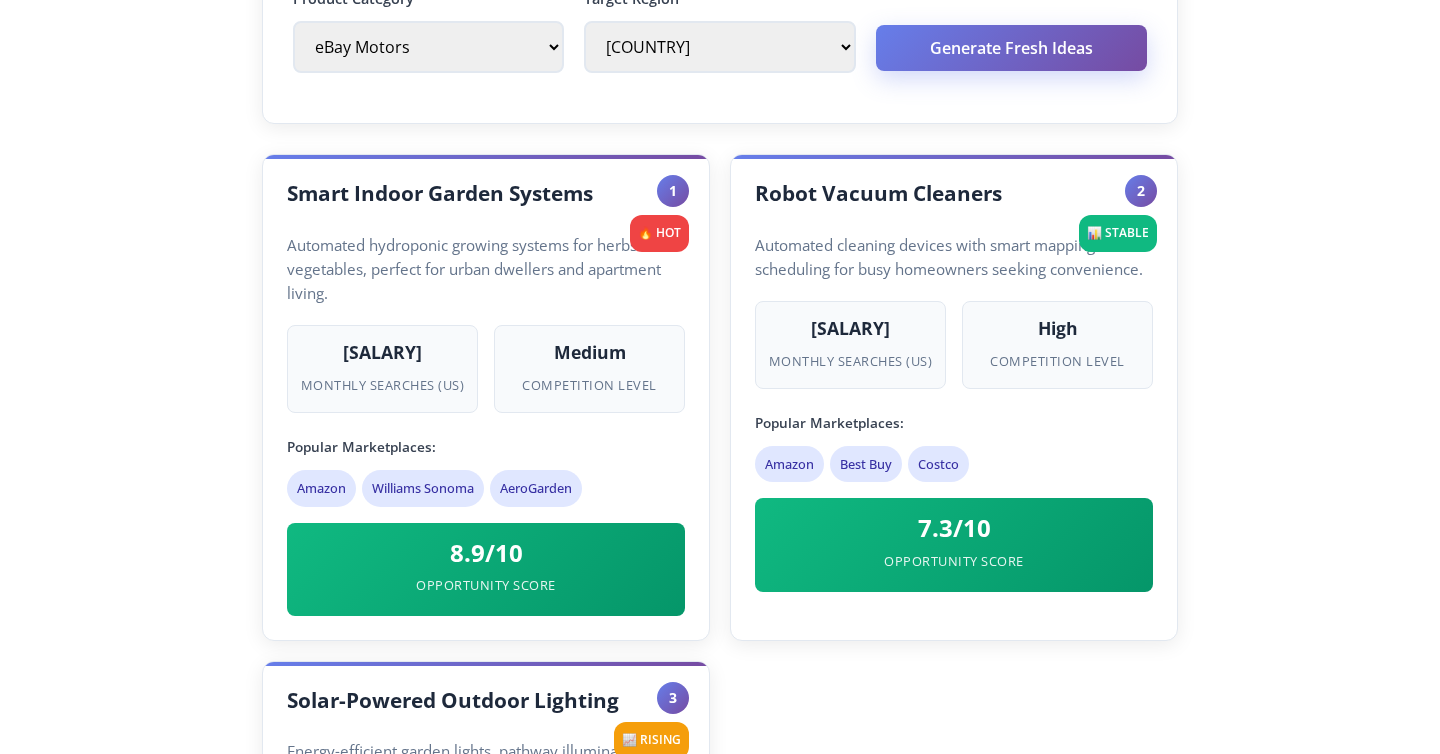 click on "Generate Fresh Ideas" at bounding box center (1011, 48) 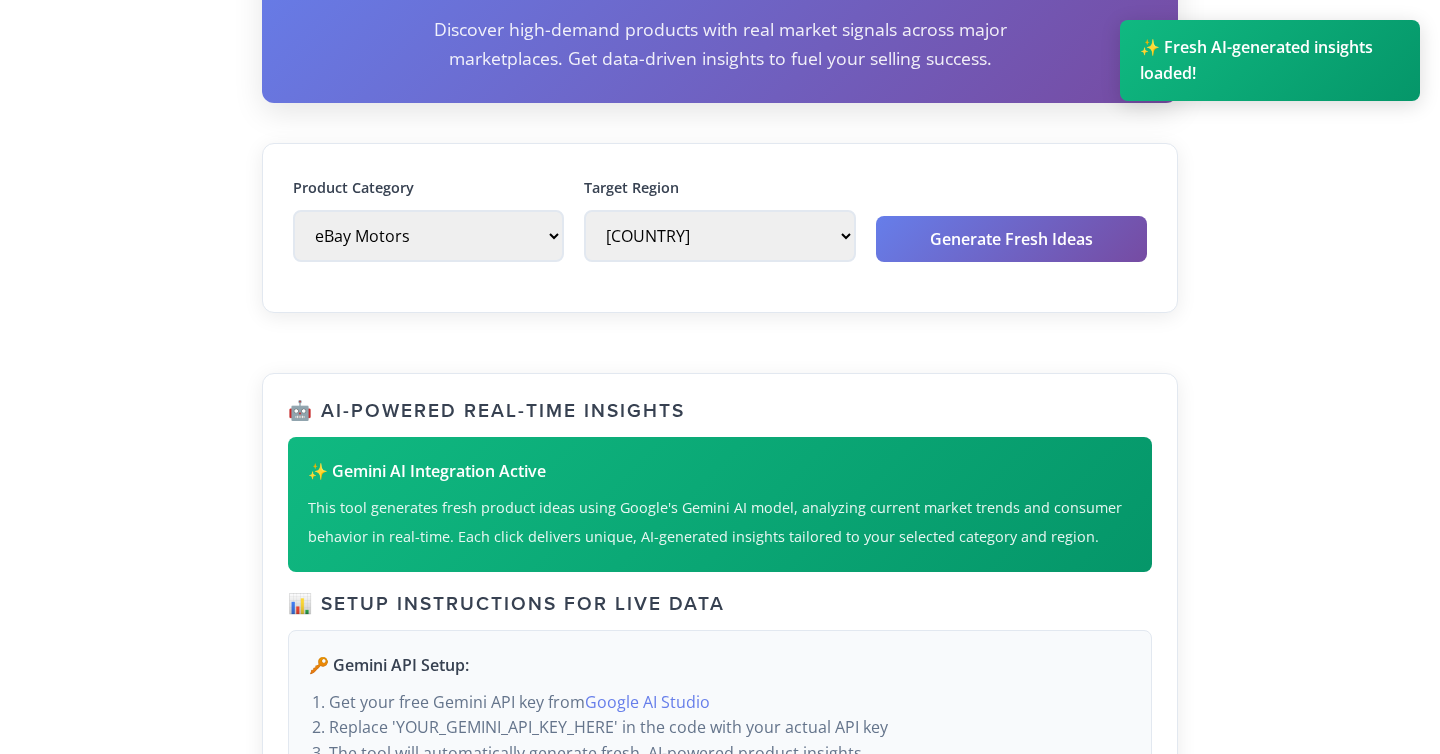 scroll, scrollTop: 350, scrollLeft: 0, axis: vertical 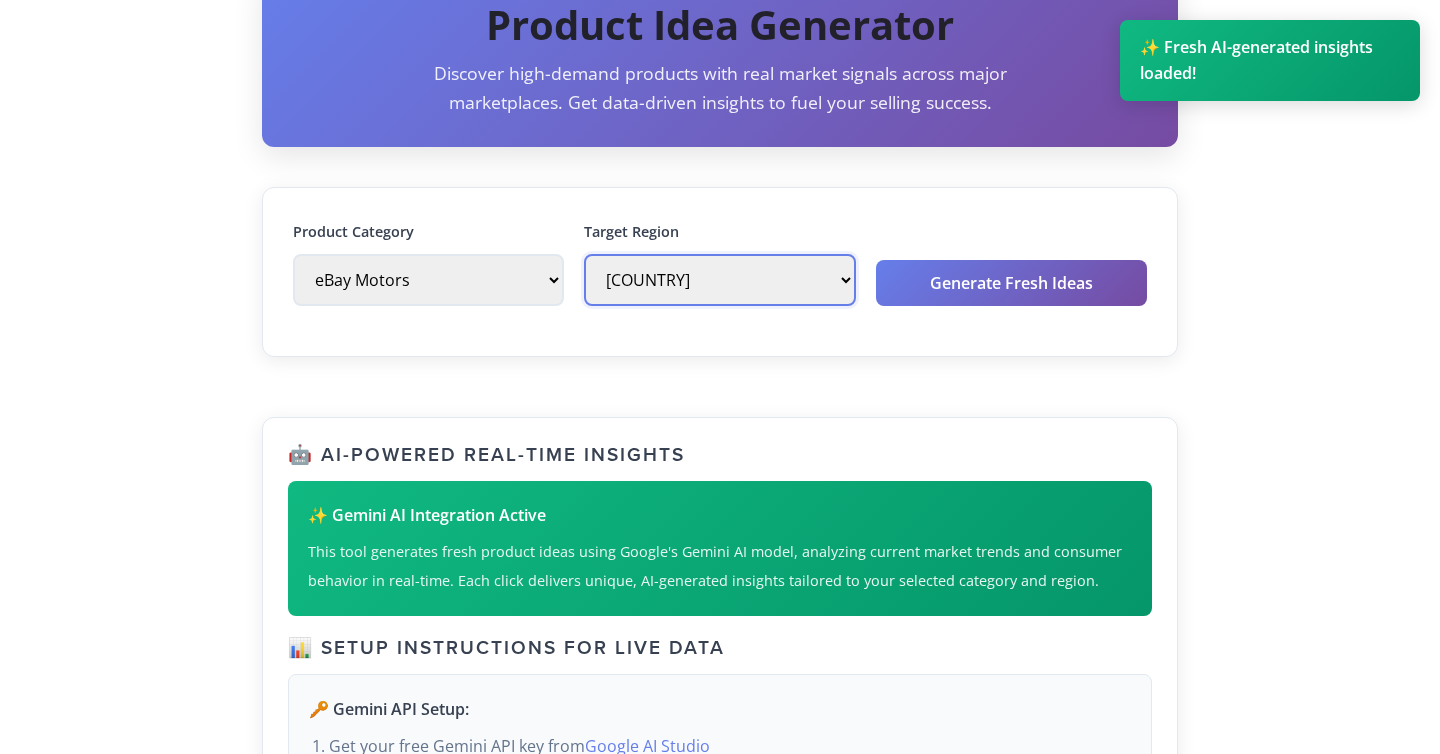 click on "United States
United Kingdom
Canada
Germany
Australia" at bounding box center [719, 280] 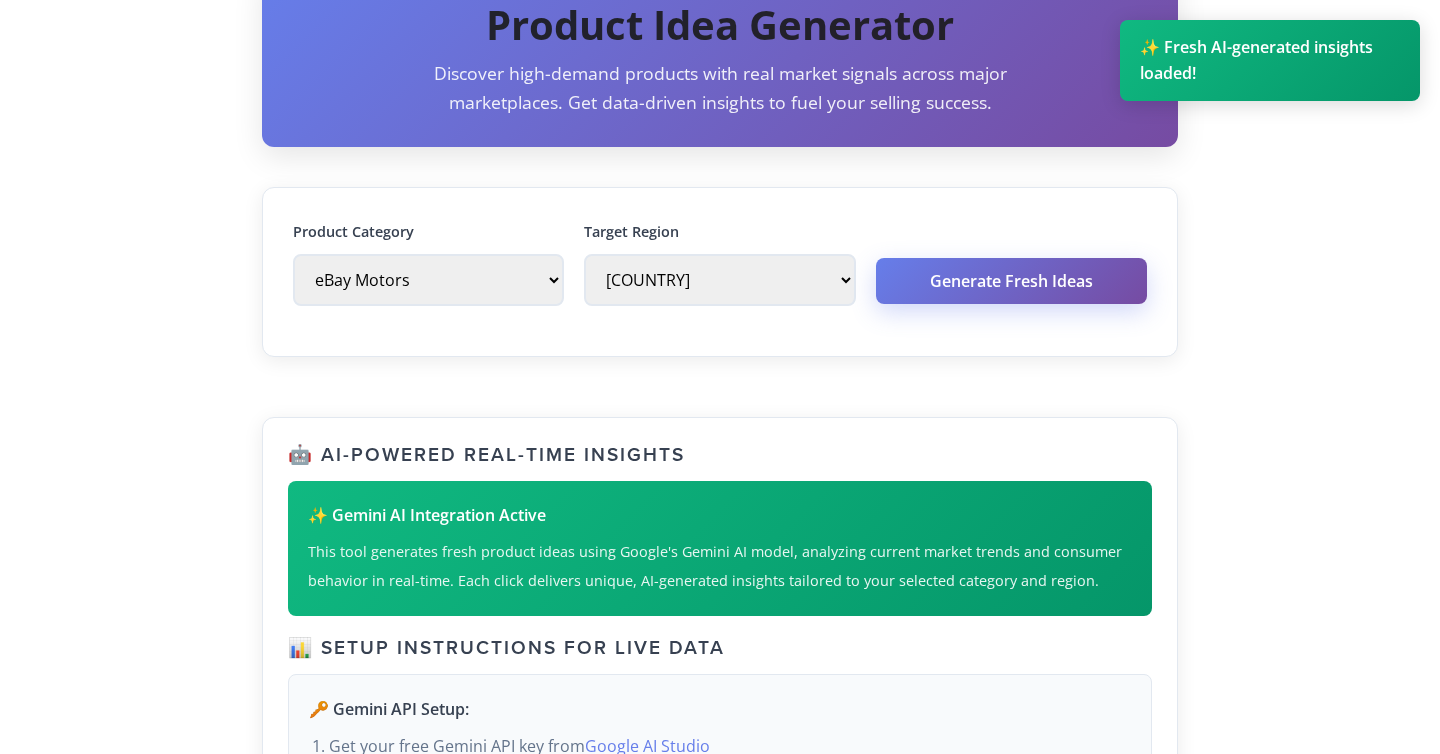 click on "Generate Fresh Ideas" at bounding box center (1011, 281) 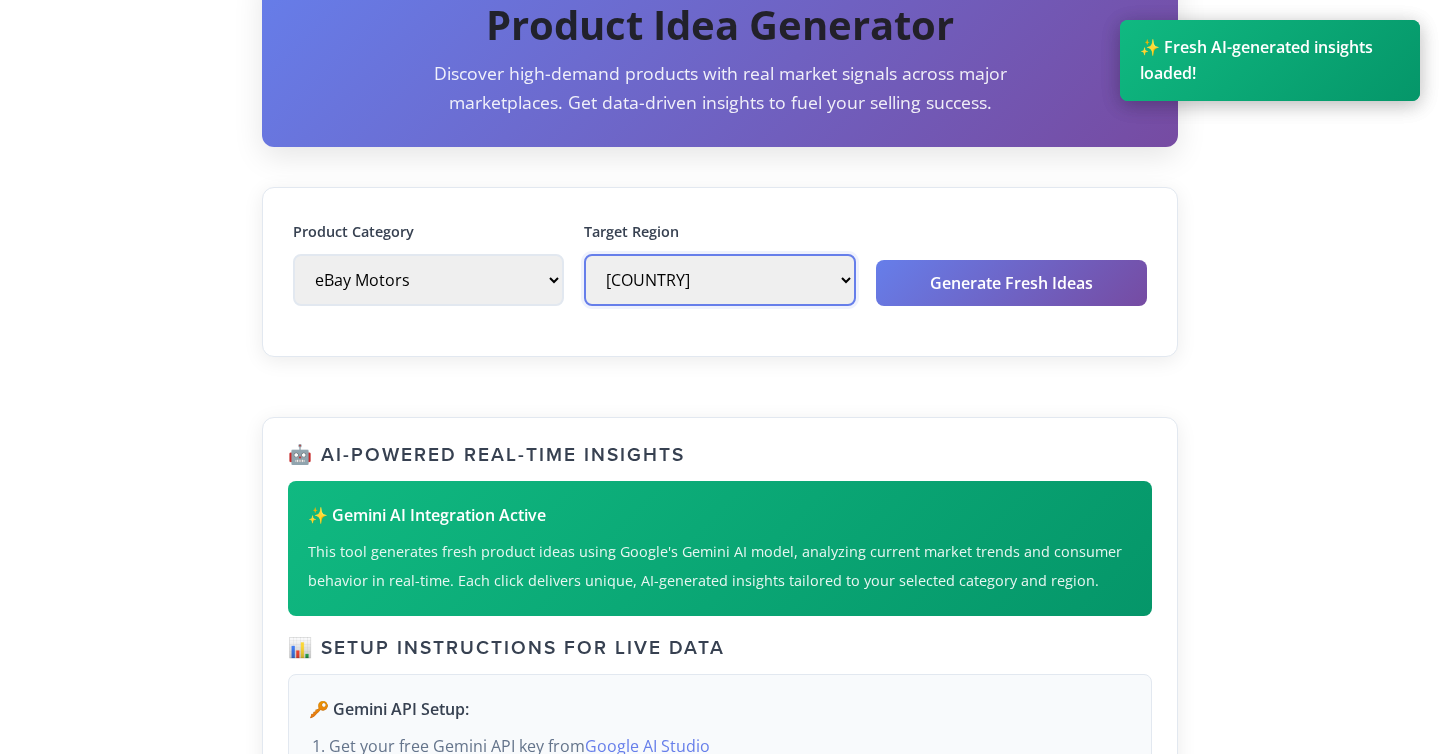 click on "United States
United Kingdom
Canada
Germany
Australia" at bounding box center [719, 280] 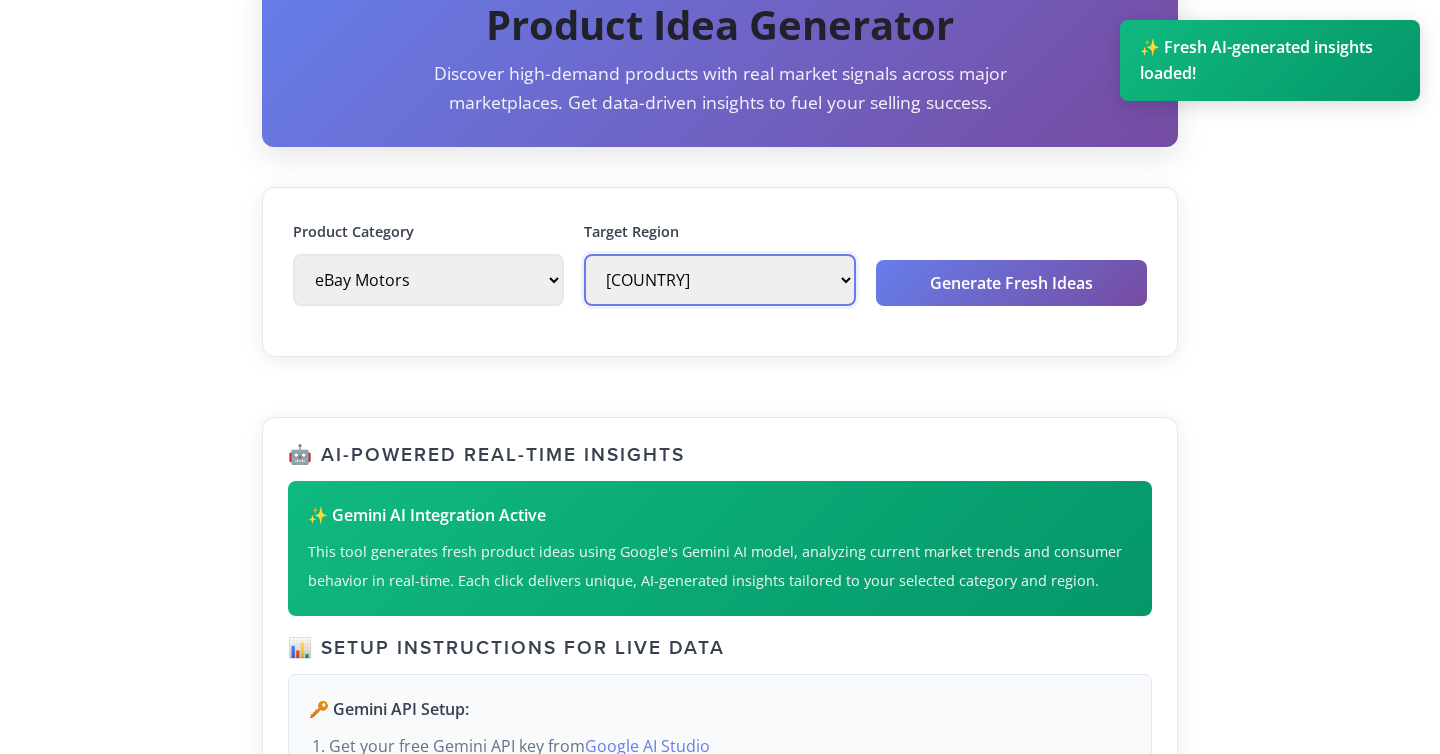 select on "DE" 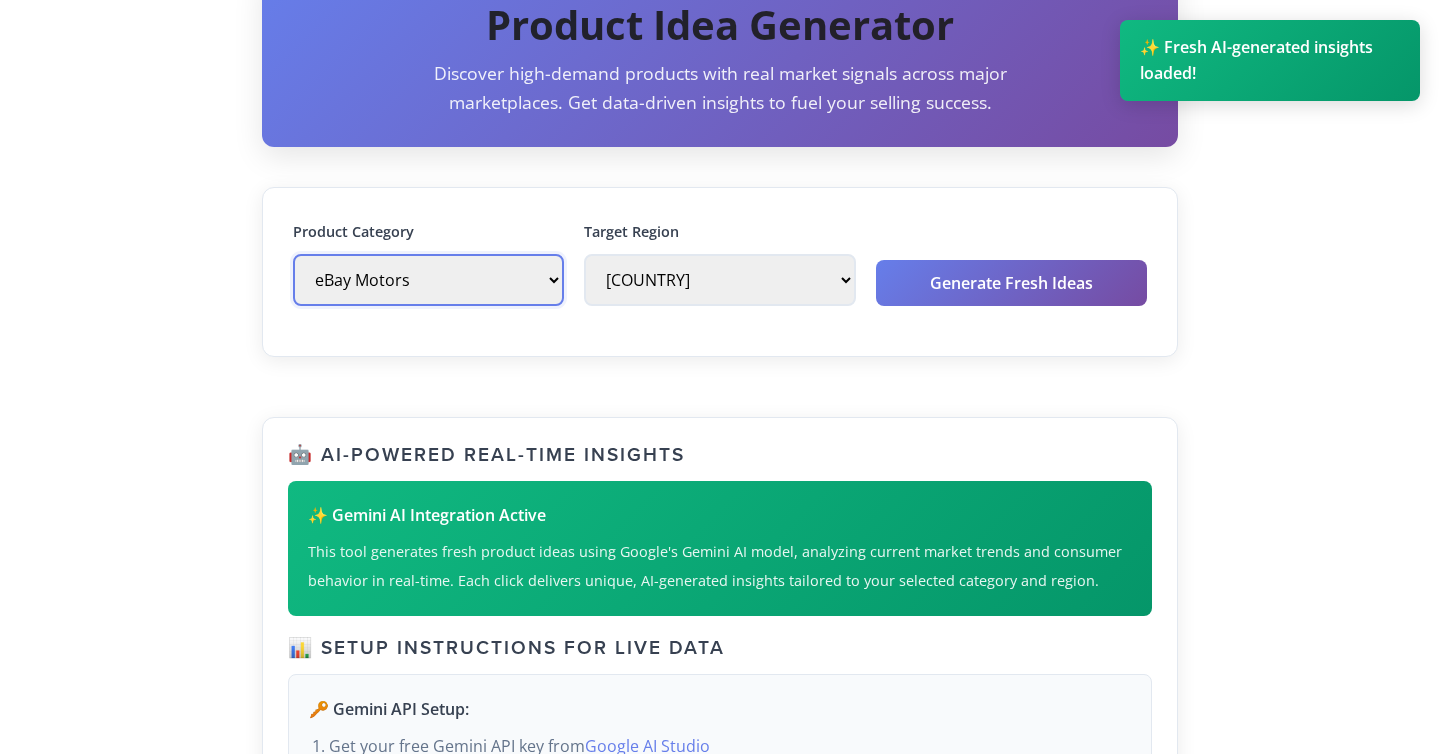 click on "Select a category...
eBay Motors
Clothing, Shoes & Accessories
Collectibles & Art
Sporting Goods
Electronics
Toys & Hobbies
Home & Garden
Jewelry & Watches
Books, Movies & Music
Health & Beauty
Business & Industrial
Baby Essentials
Pet Supplies" at bounding box center [428, 280] 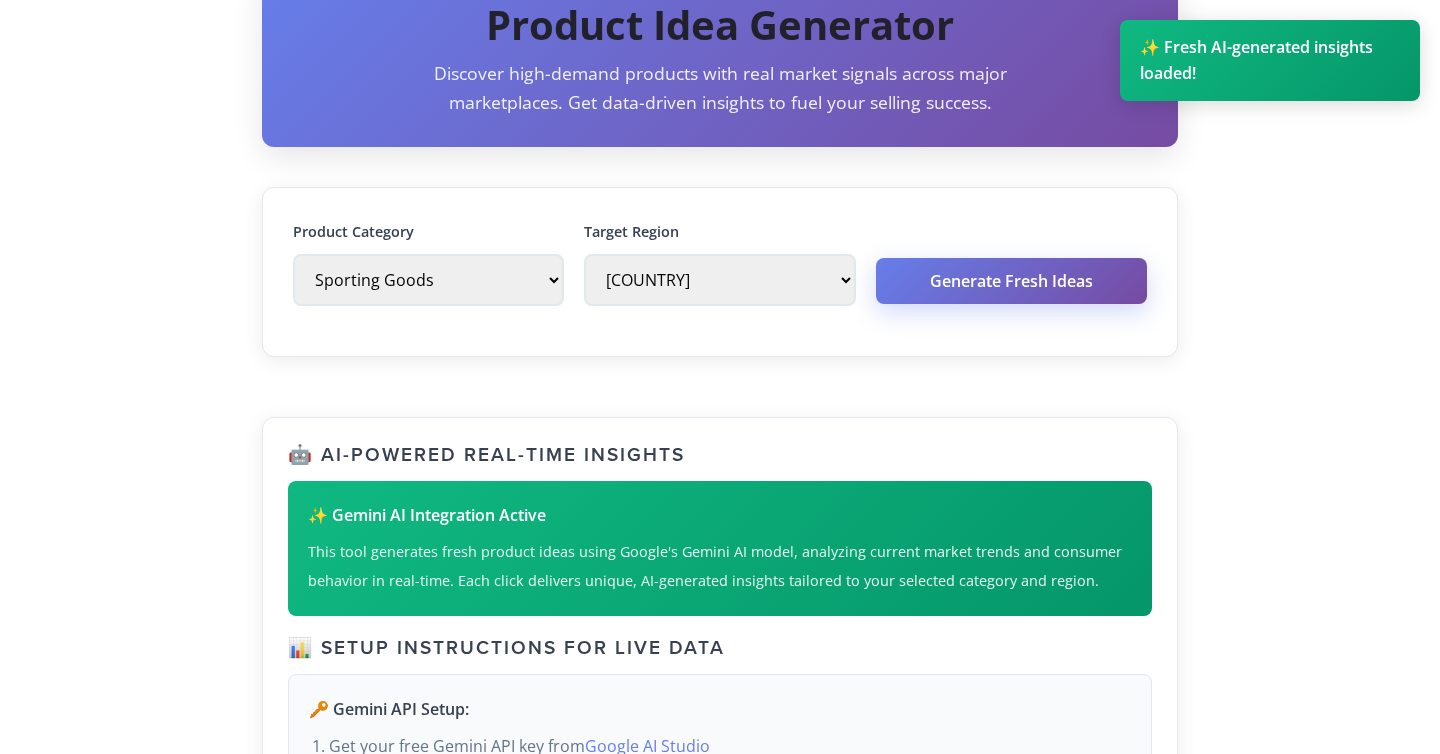 click on "Generate Fresh Ideas" at bounding box center [1011, 281] 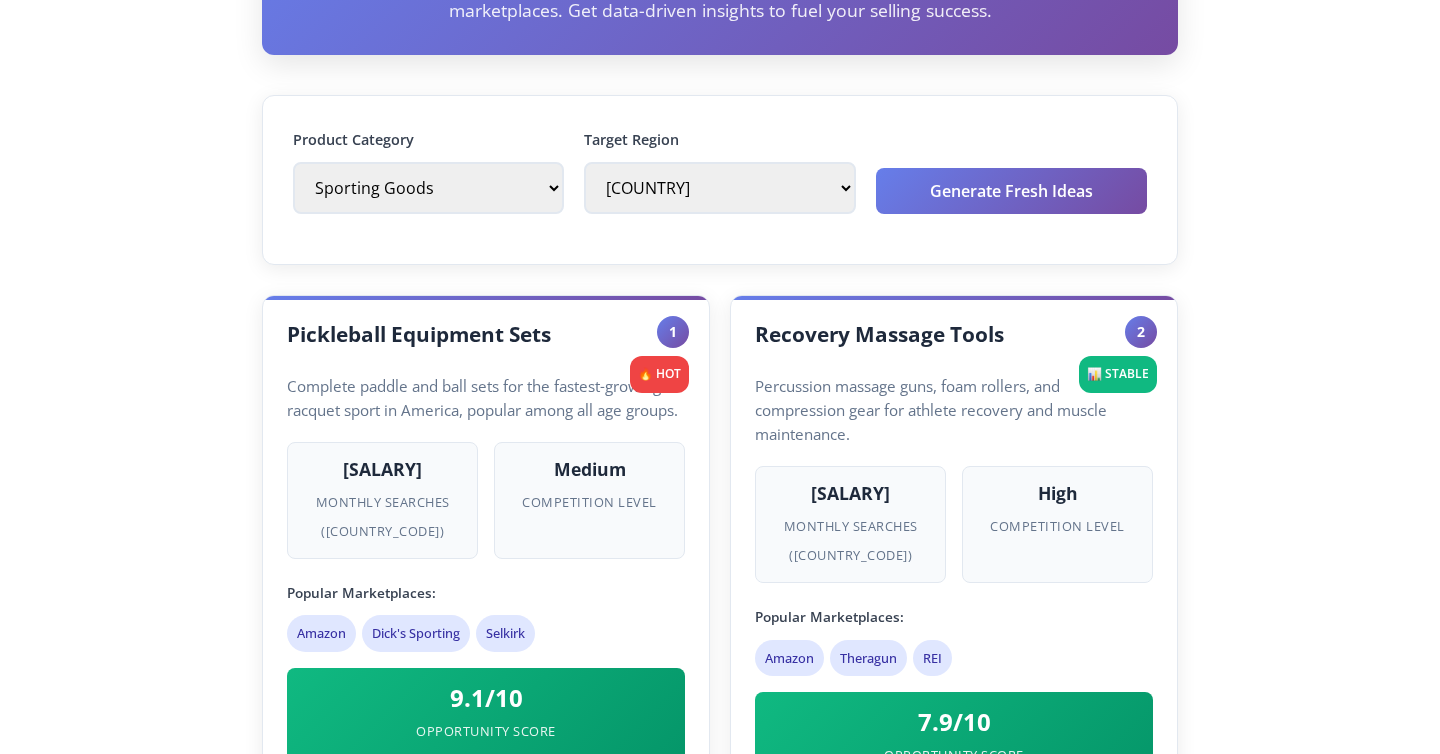 scroll, scrollTop: 516, scrollLeft: 0, axis: vertical 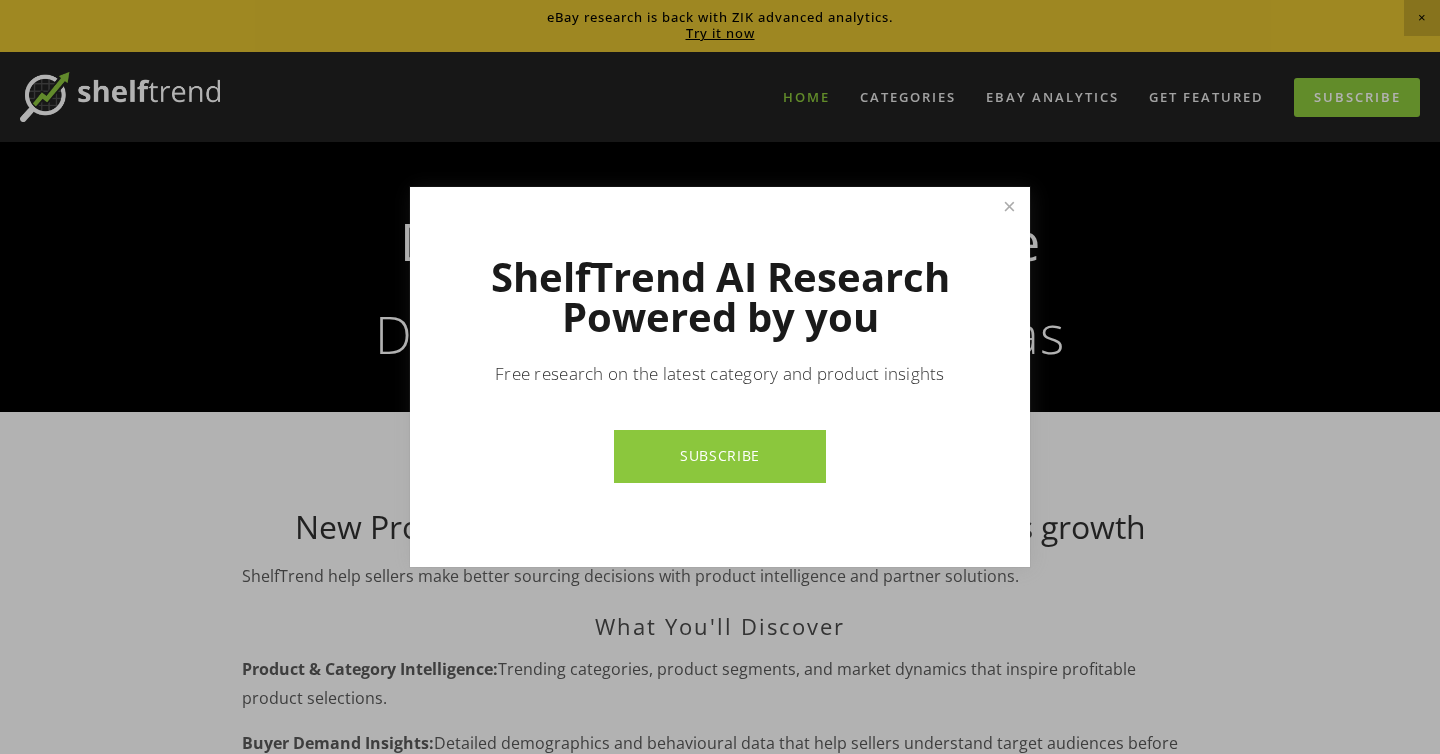 click at bounding box center (1009, 207) 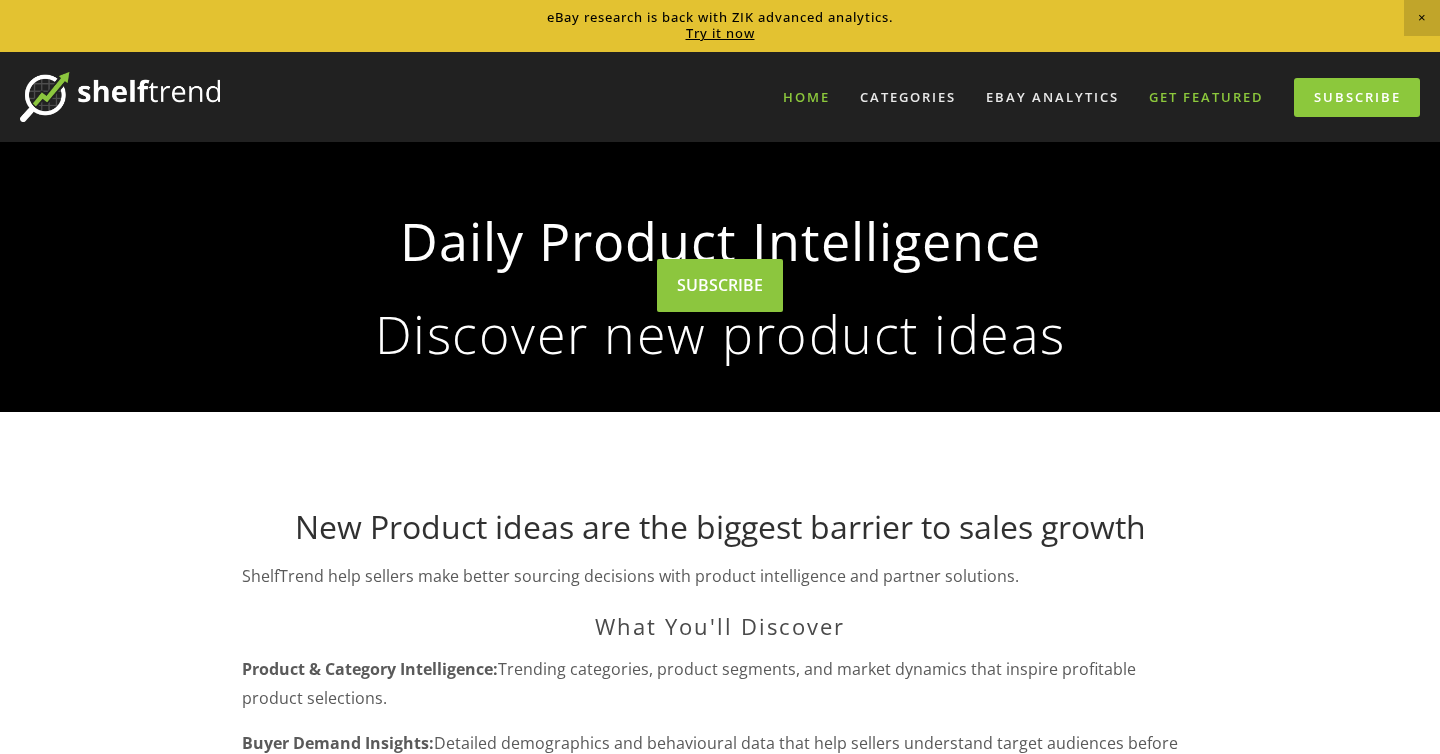 click on "Get Featured" at bounding box center (1206, 97) 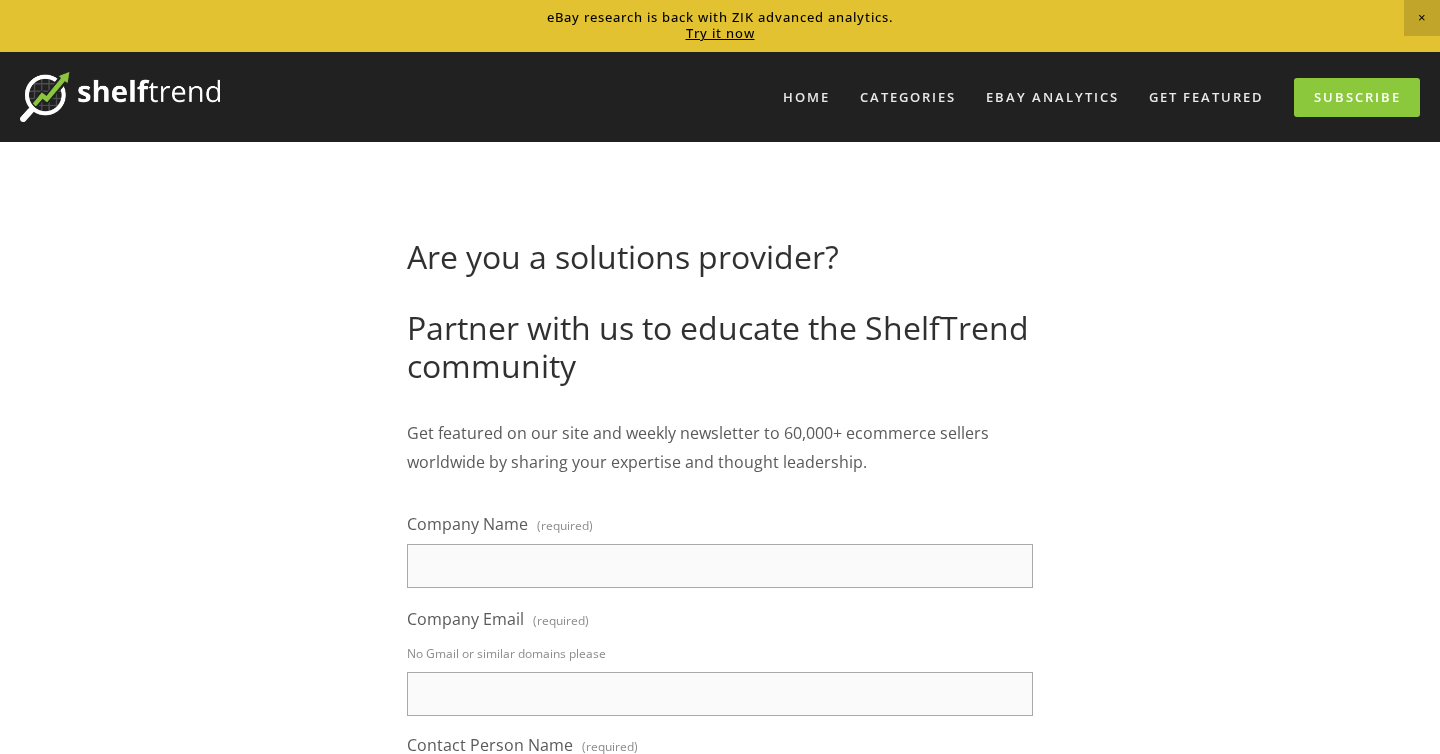 scroll, scrollTop: 0, scrollLeft: 0, axis: both 